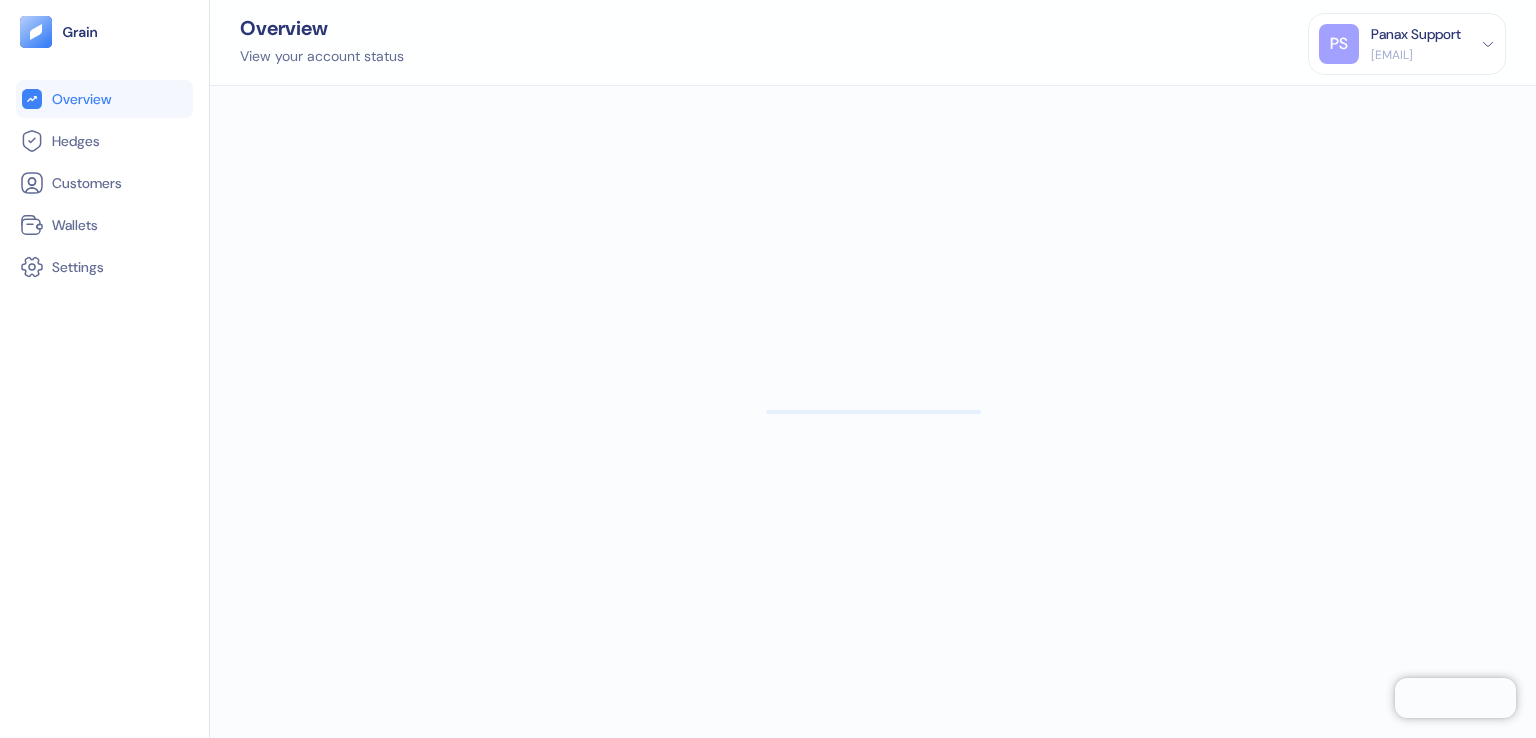 scroll, scrollTop: 0, scrollLeft: 0, axis: both 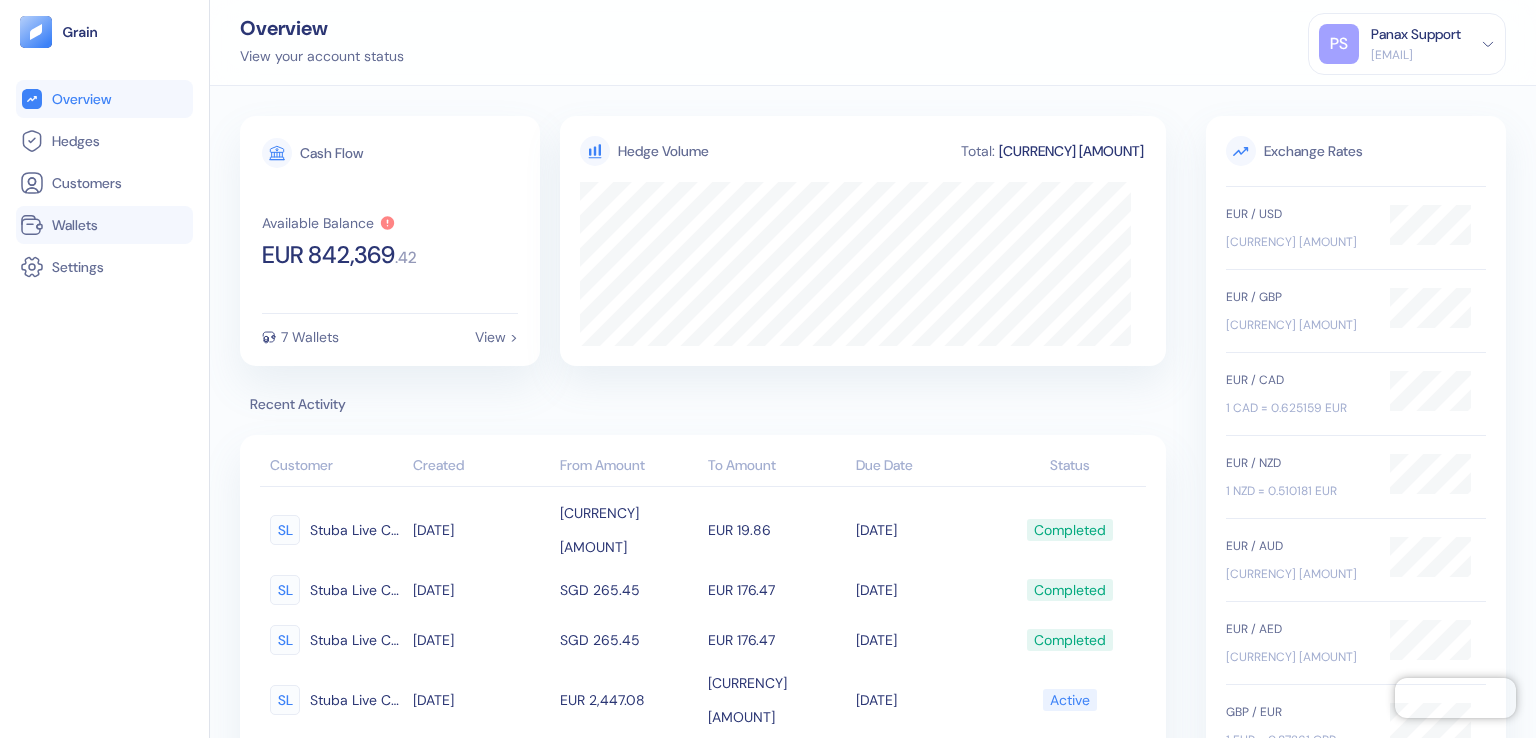 click on "Wallets" at bounding box center [104, 225] 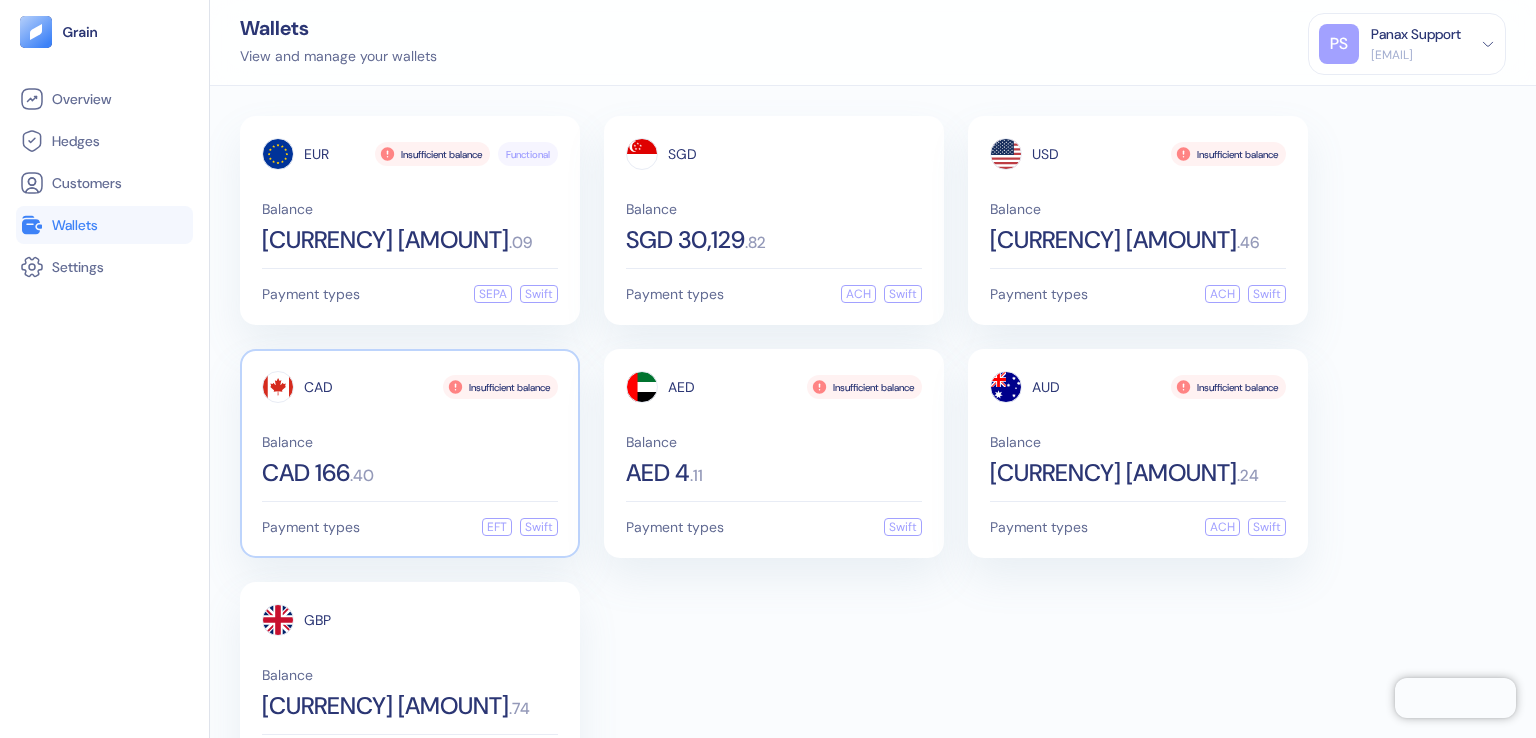 click on "CAD" at bounding box center (318, 387) 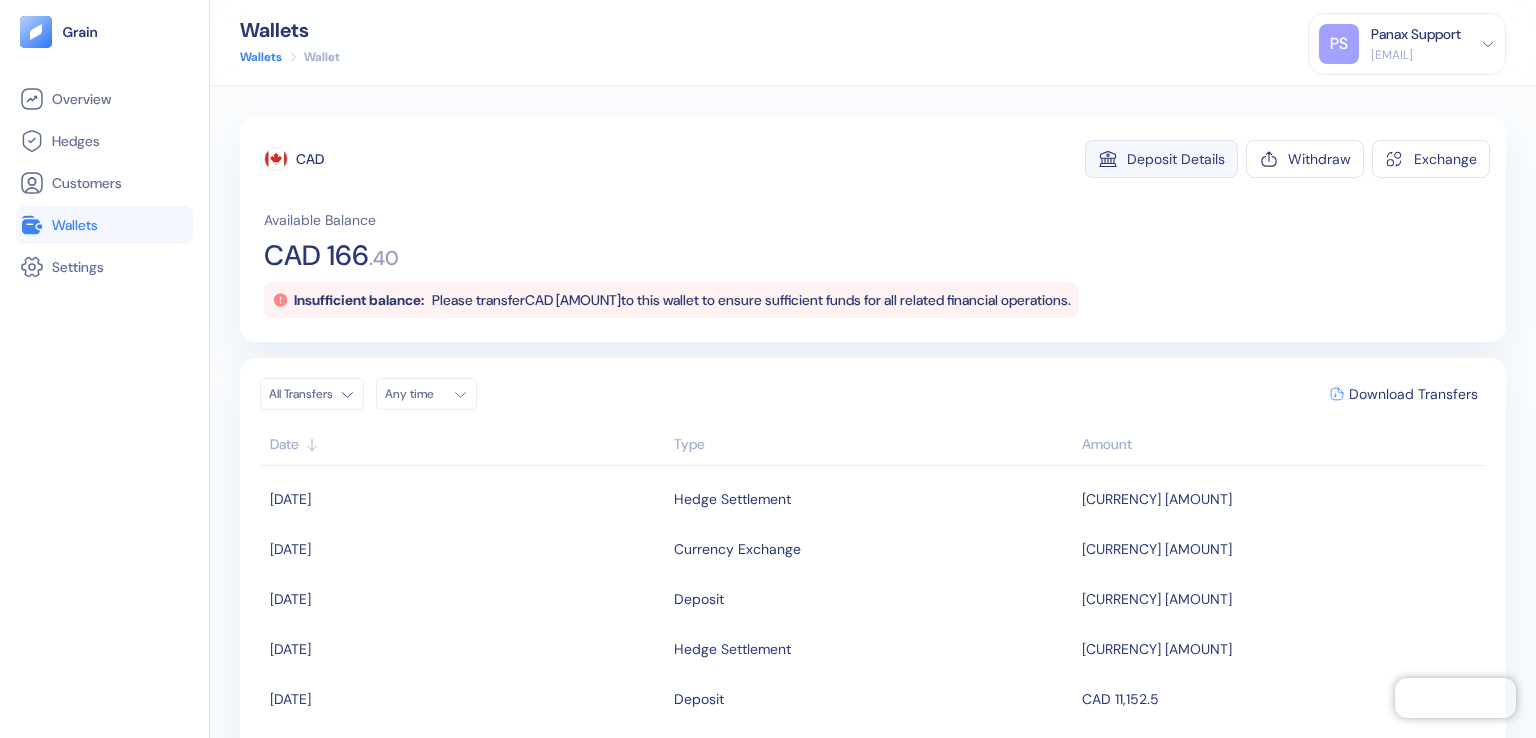 click on "Deposit Details" at bounding box center (1176, 159) 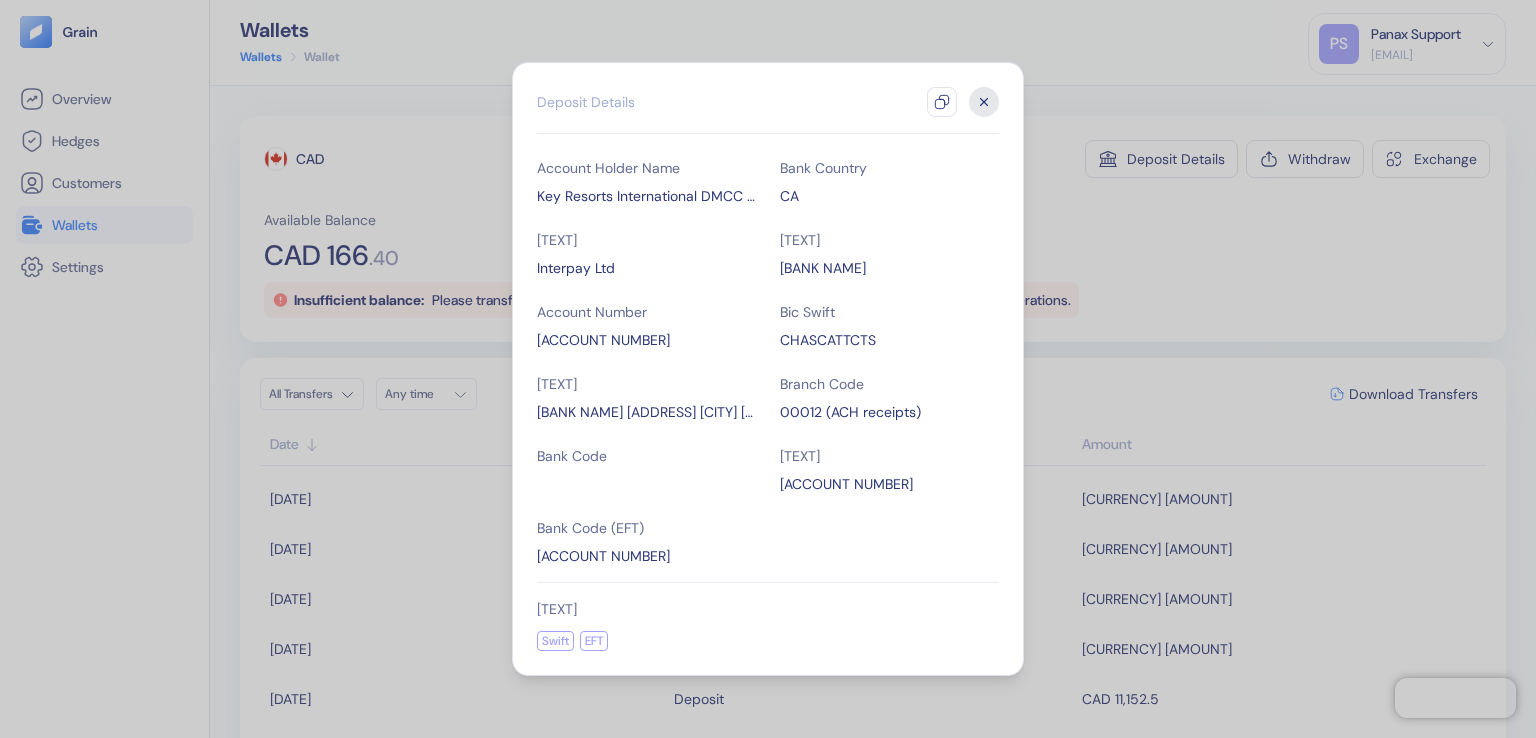 click 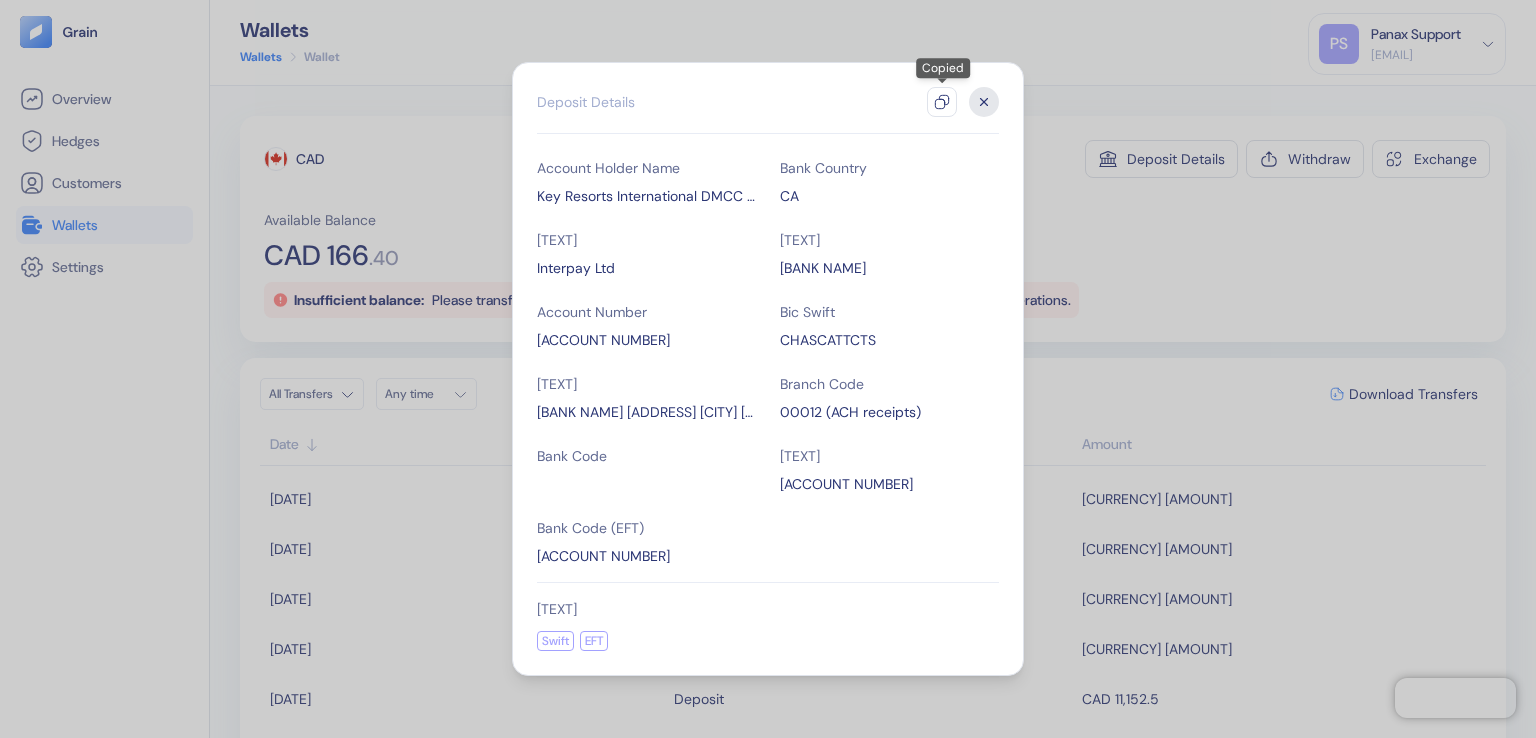 click 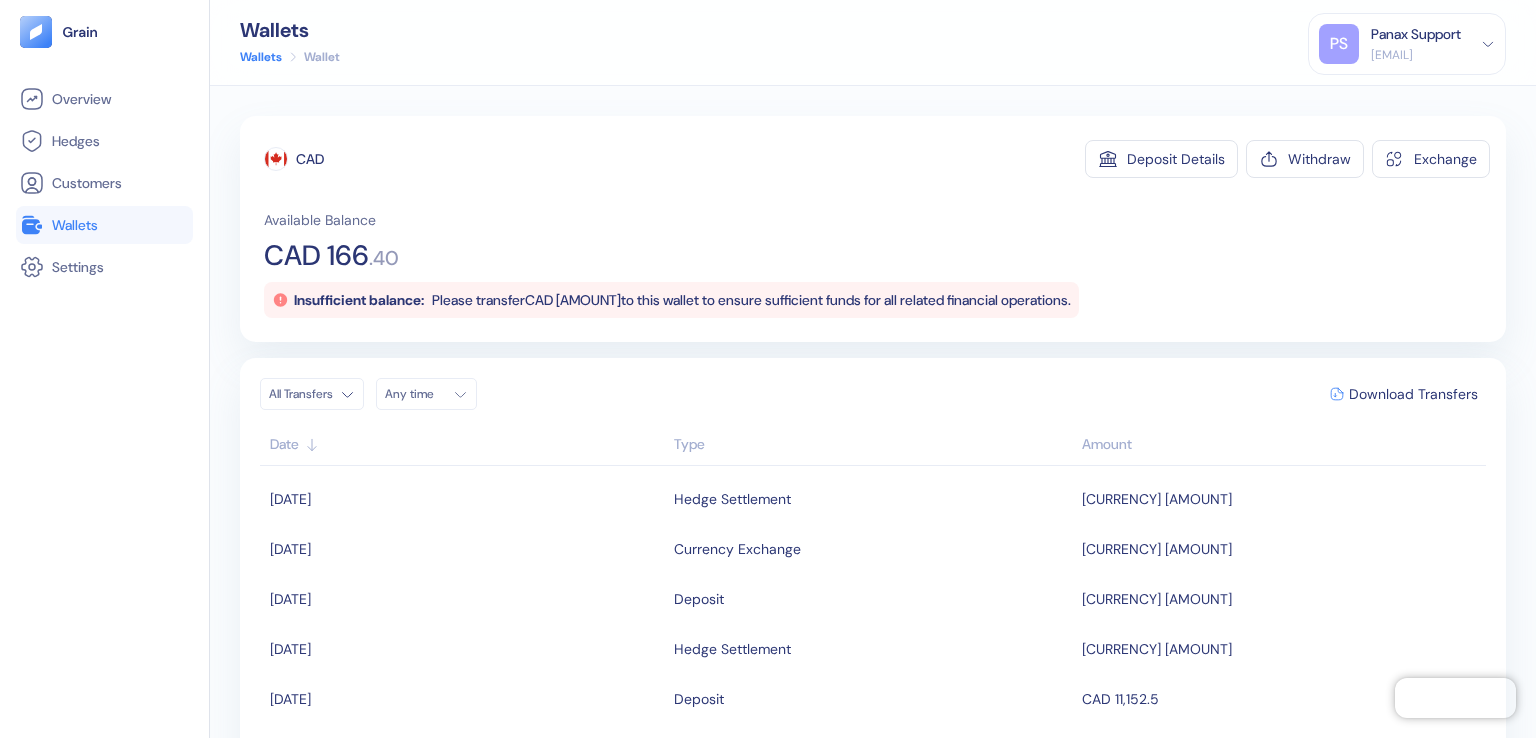 click on "Any time" at bounding box center [415, 394] 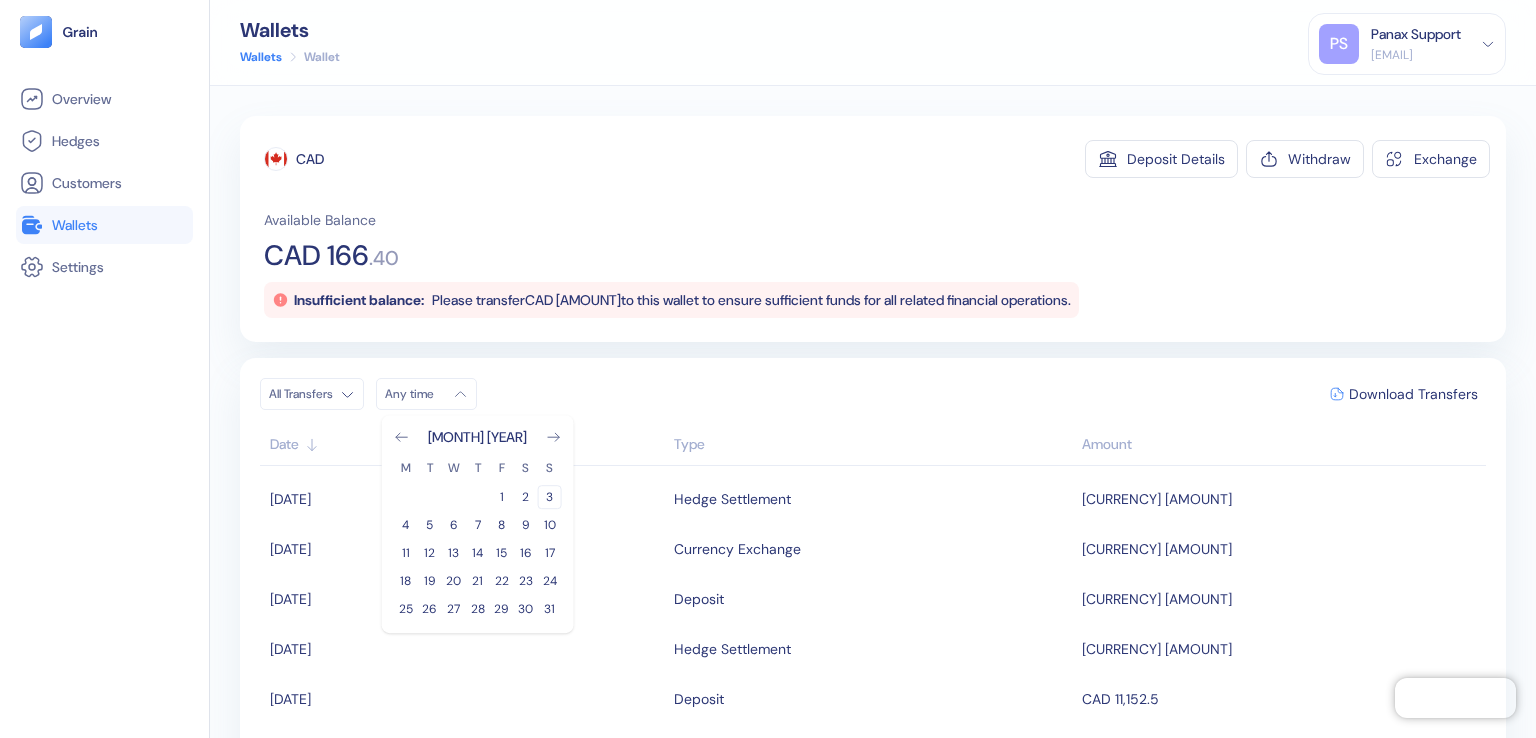 click on "3" at bounding box center [550, 497] 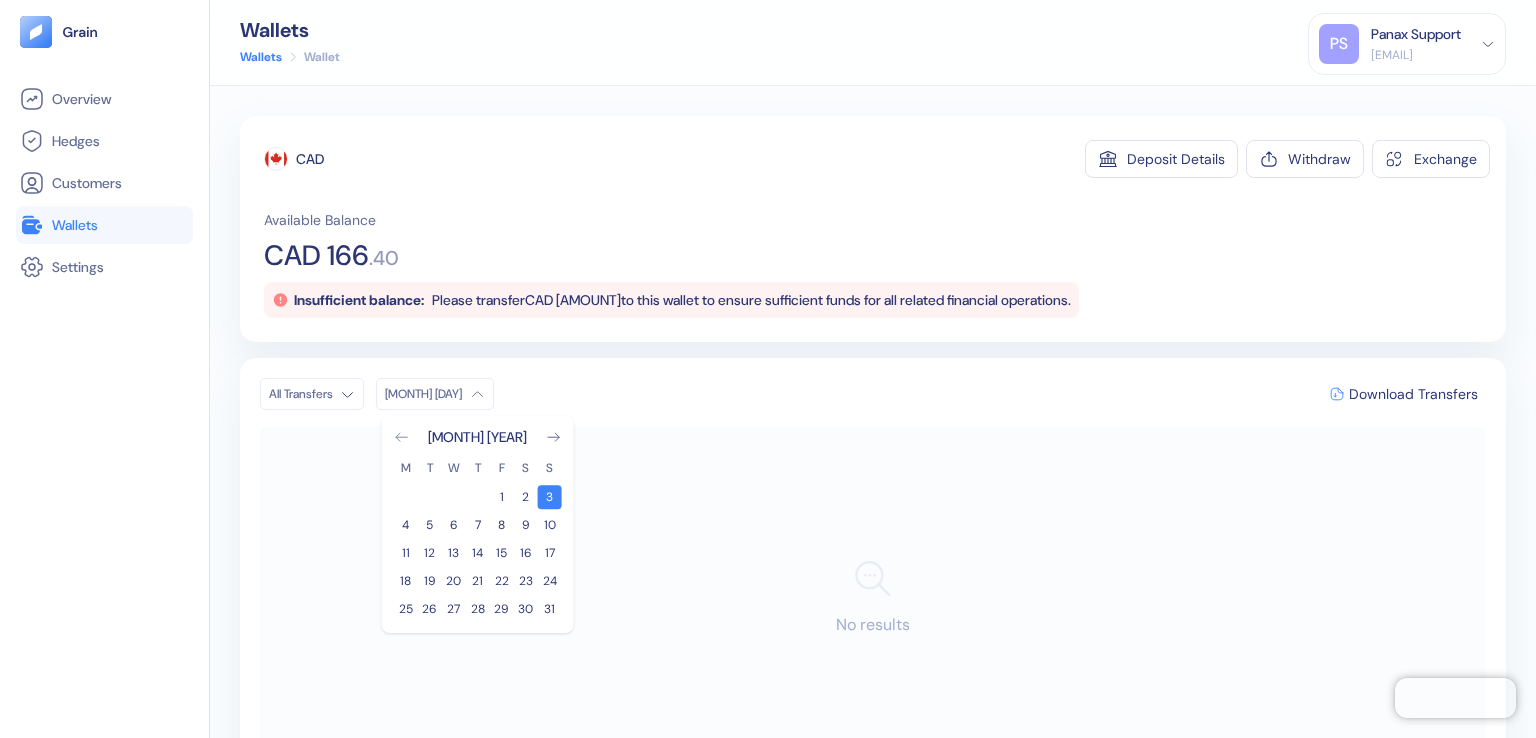 click 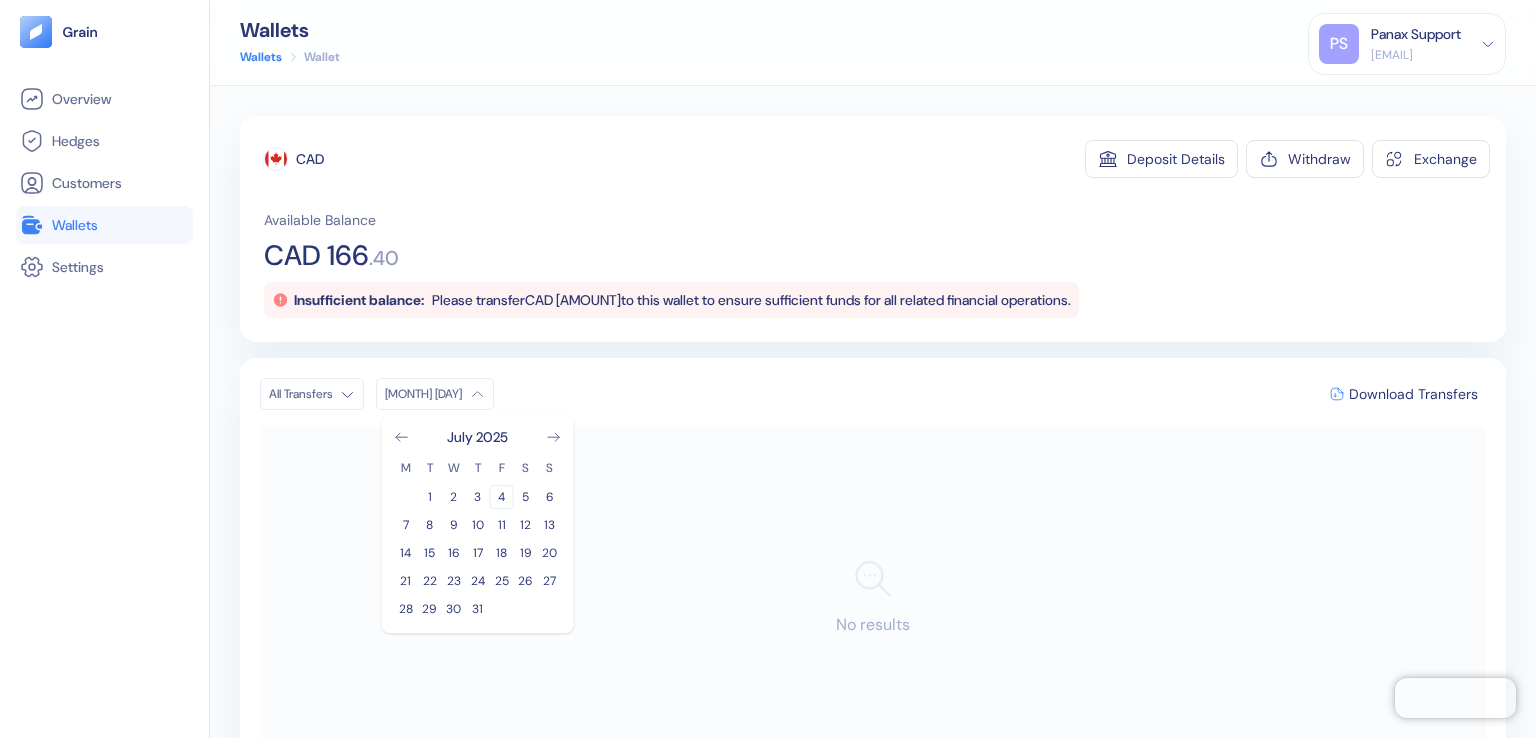 click on "4" at bounding box center [502, 497] 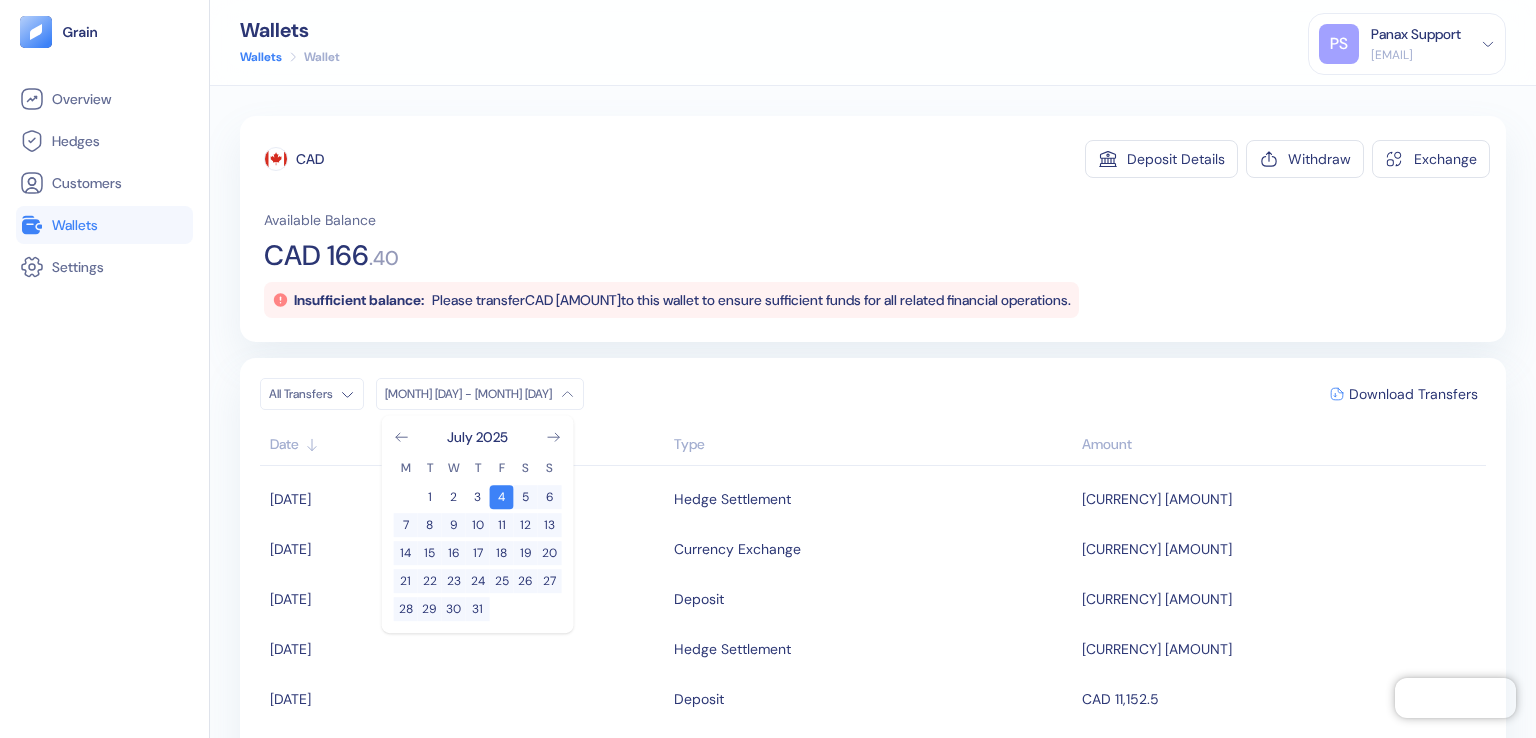 click on "CAD" at bounding box center (310, 159) 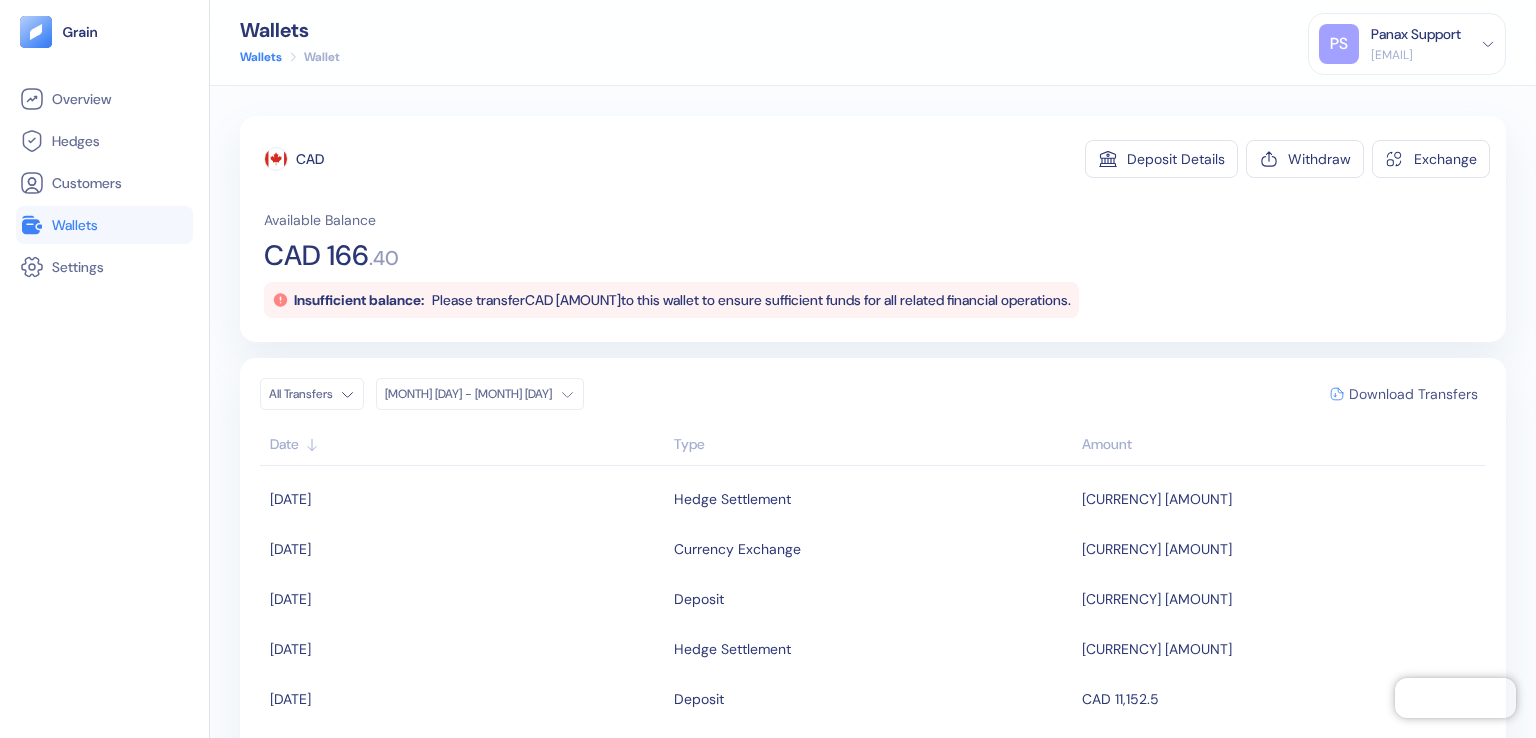 click on "Download Transfers" at bounding box center [1413, 394] 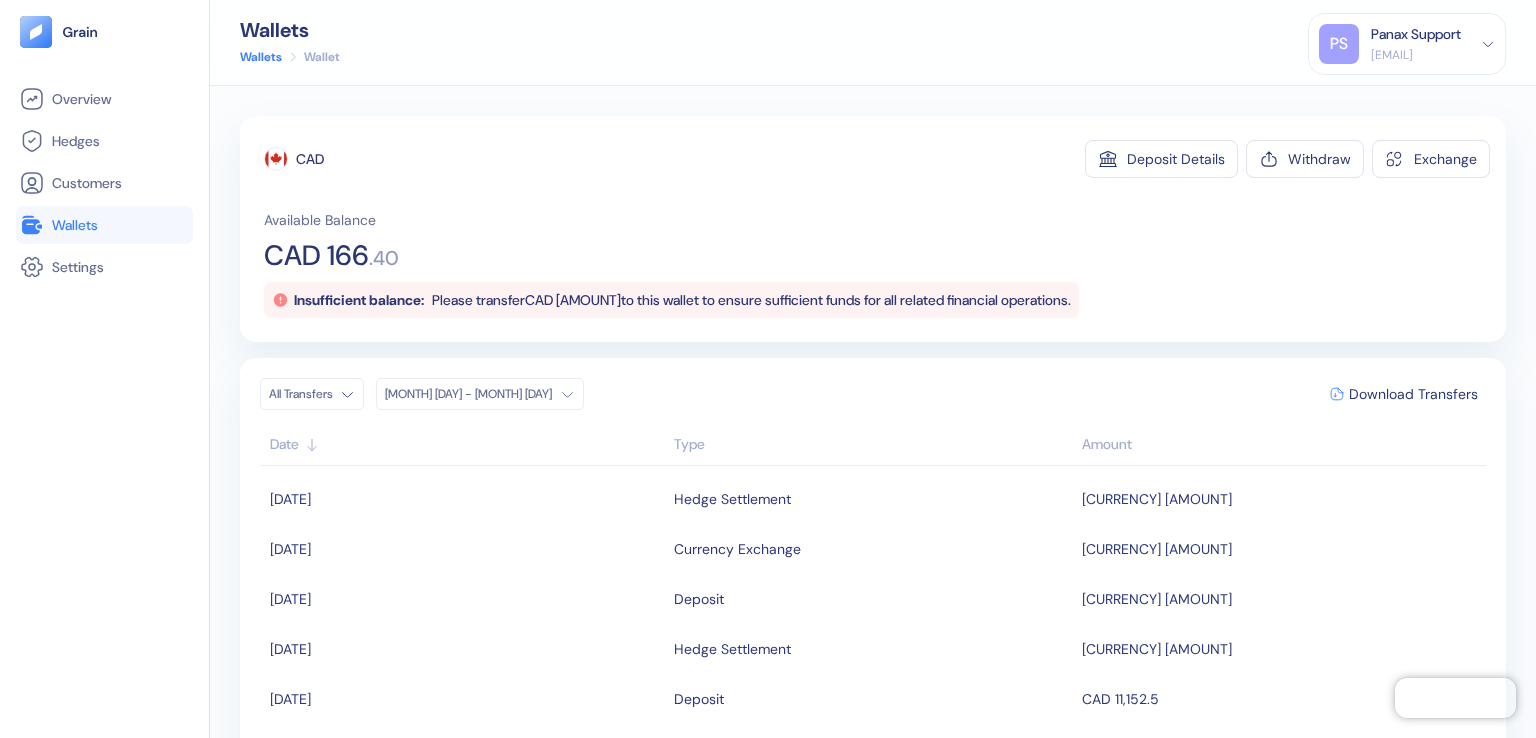 click on "Wallets" at bounding box center (104, 225) 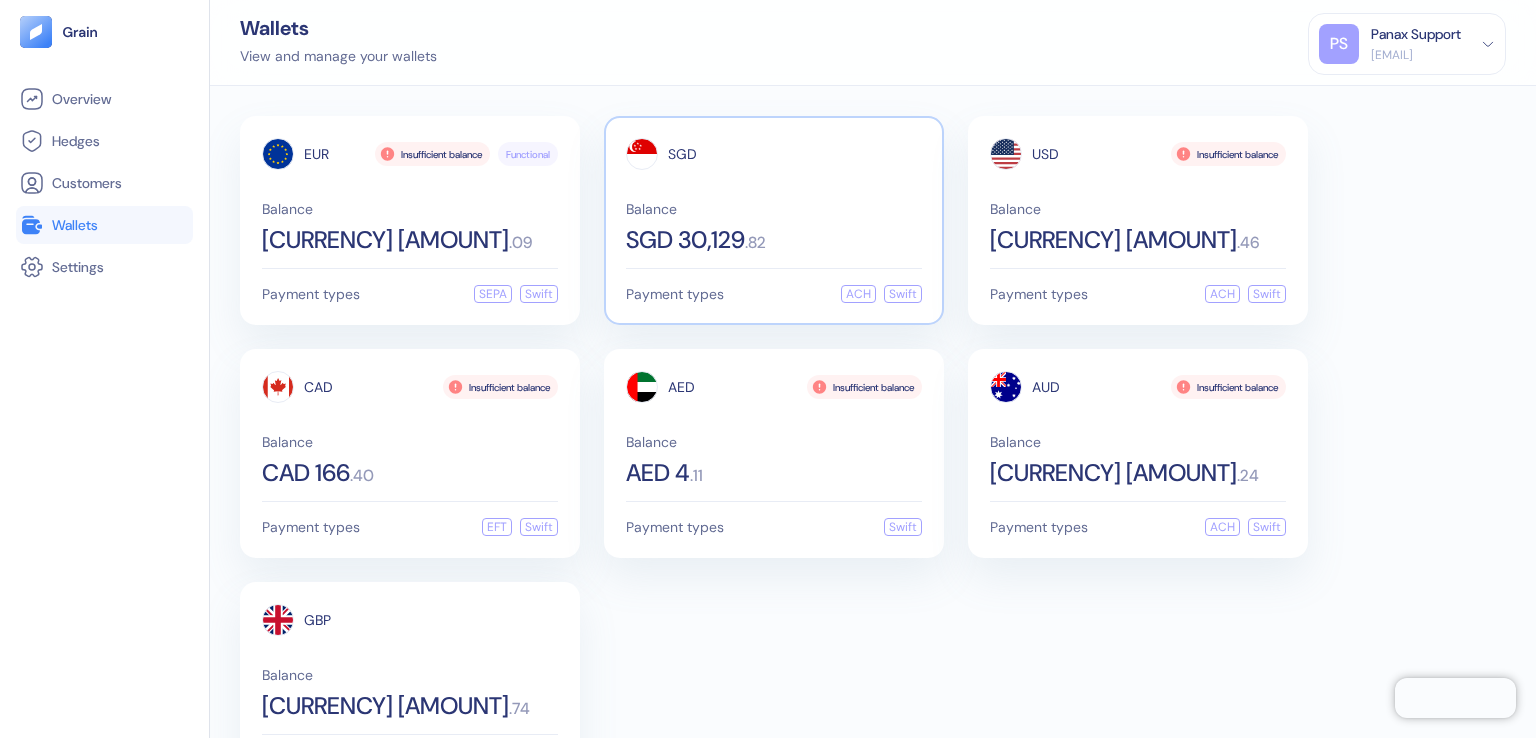 click on "SGD" at bounding box center [682, 154] 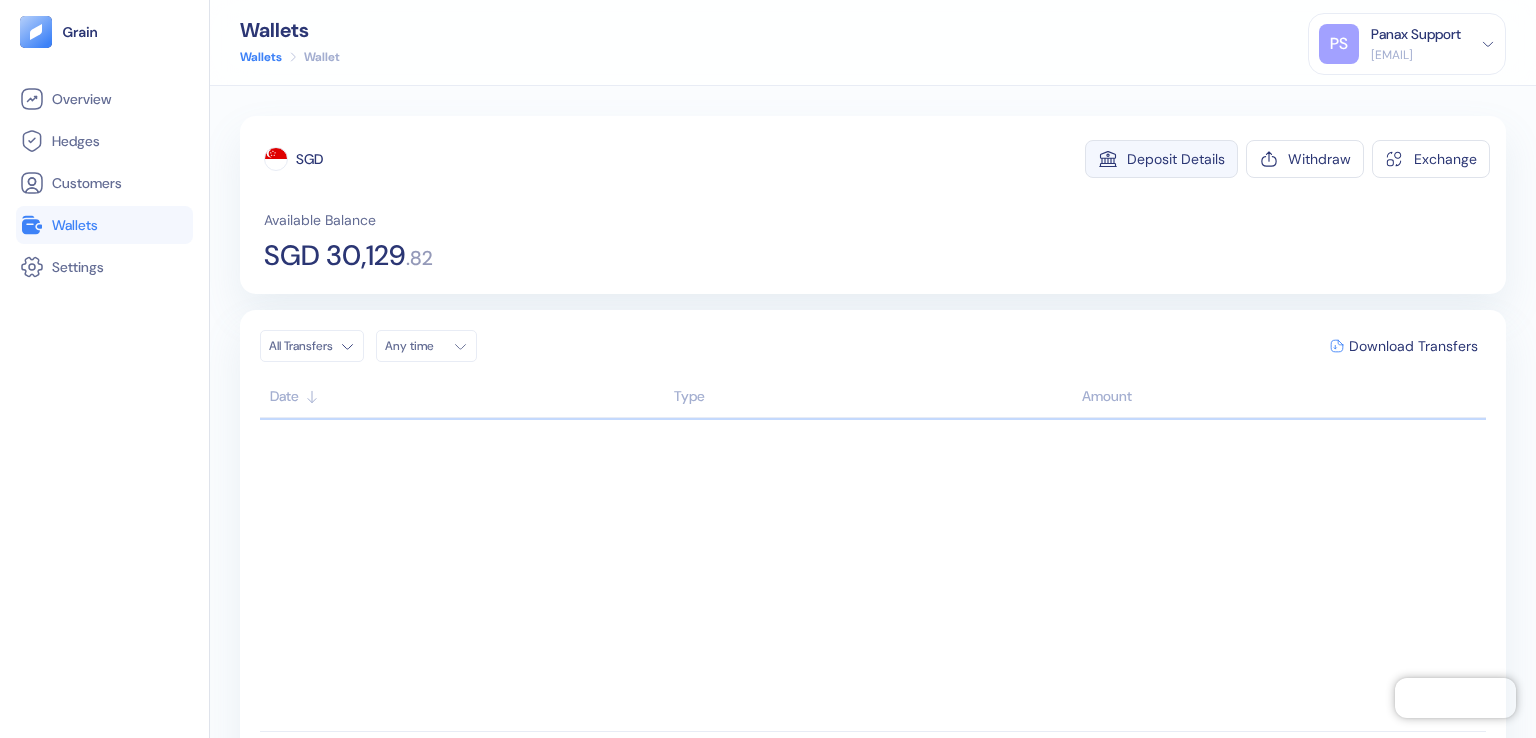 click on "Deposit Details" at bounding box center [1176, 159] 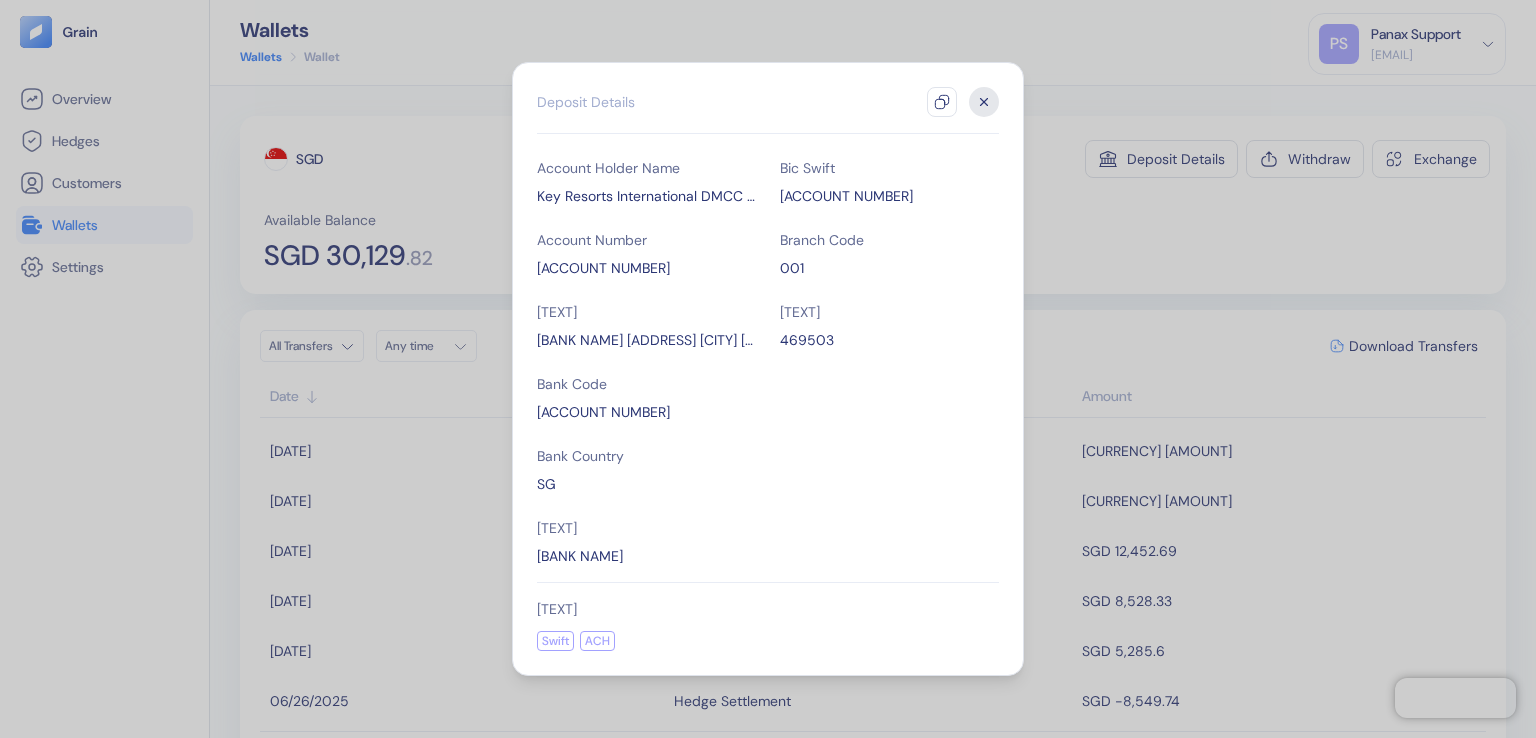 click 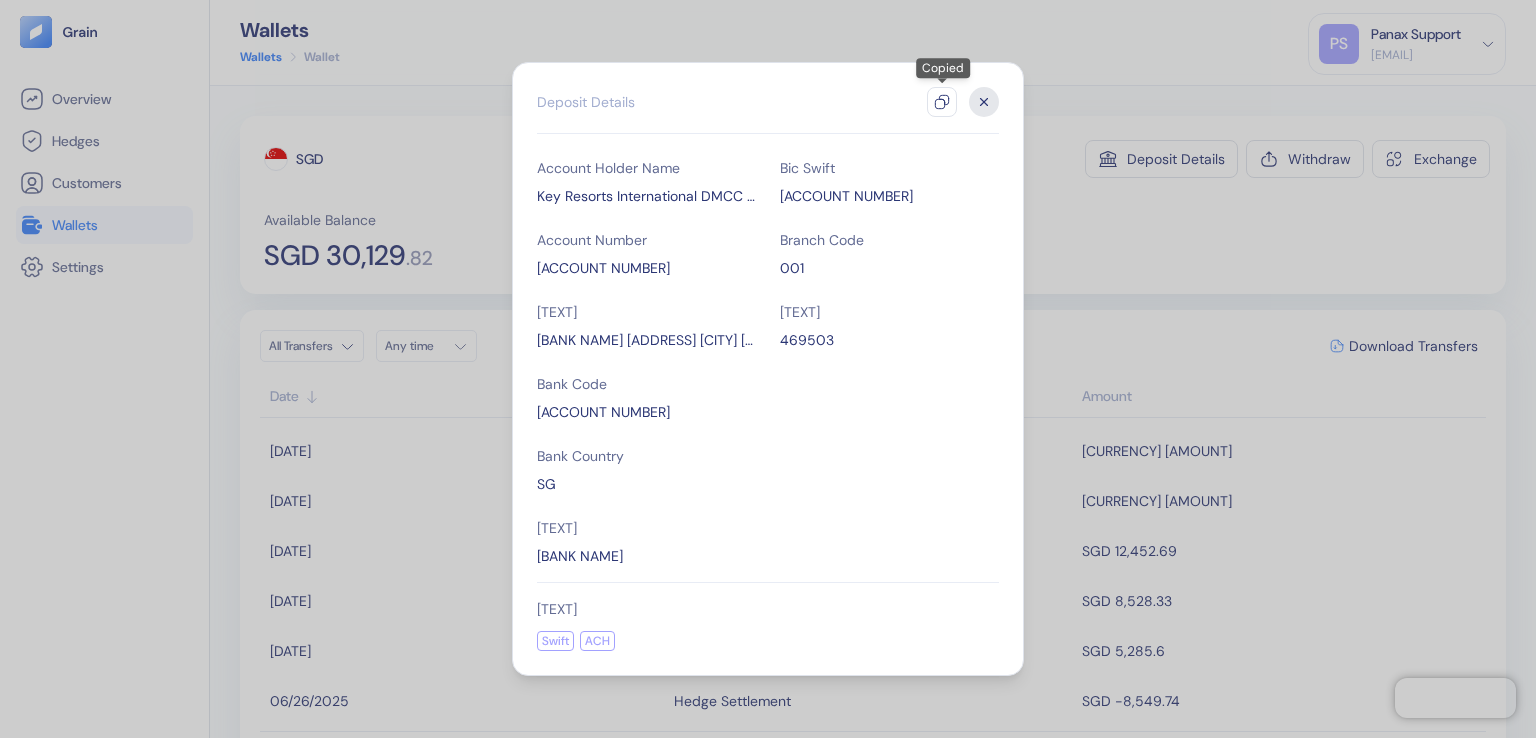 click 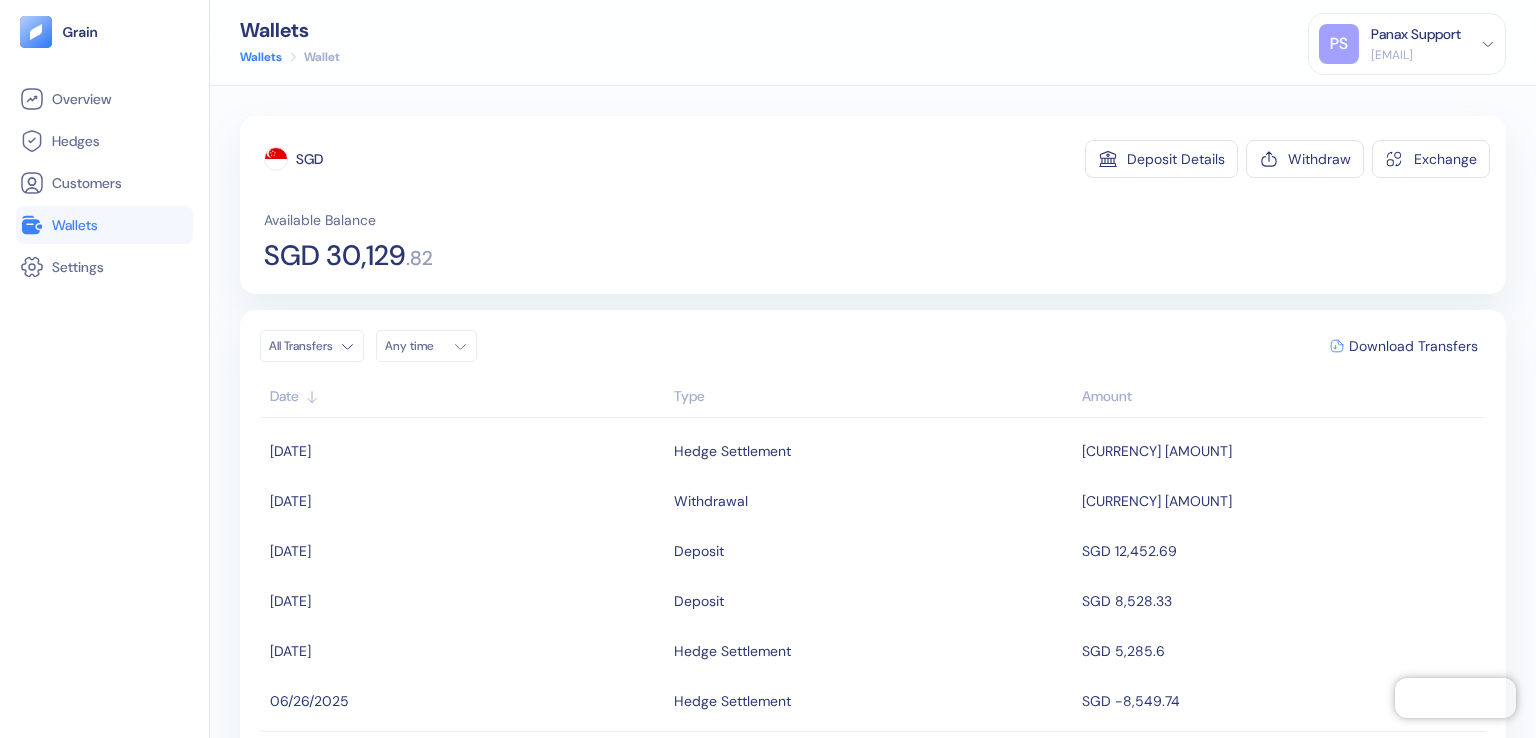 click on "Any time" at bounding box center (415, 346) 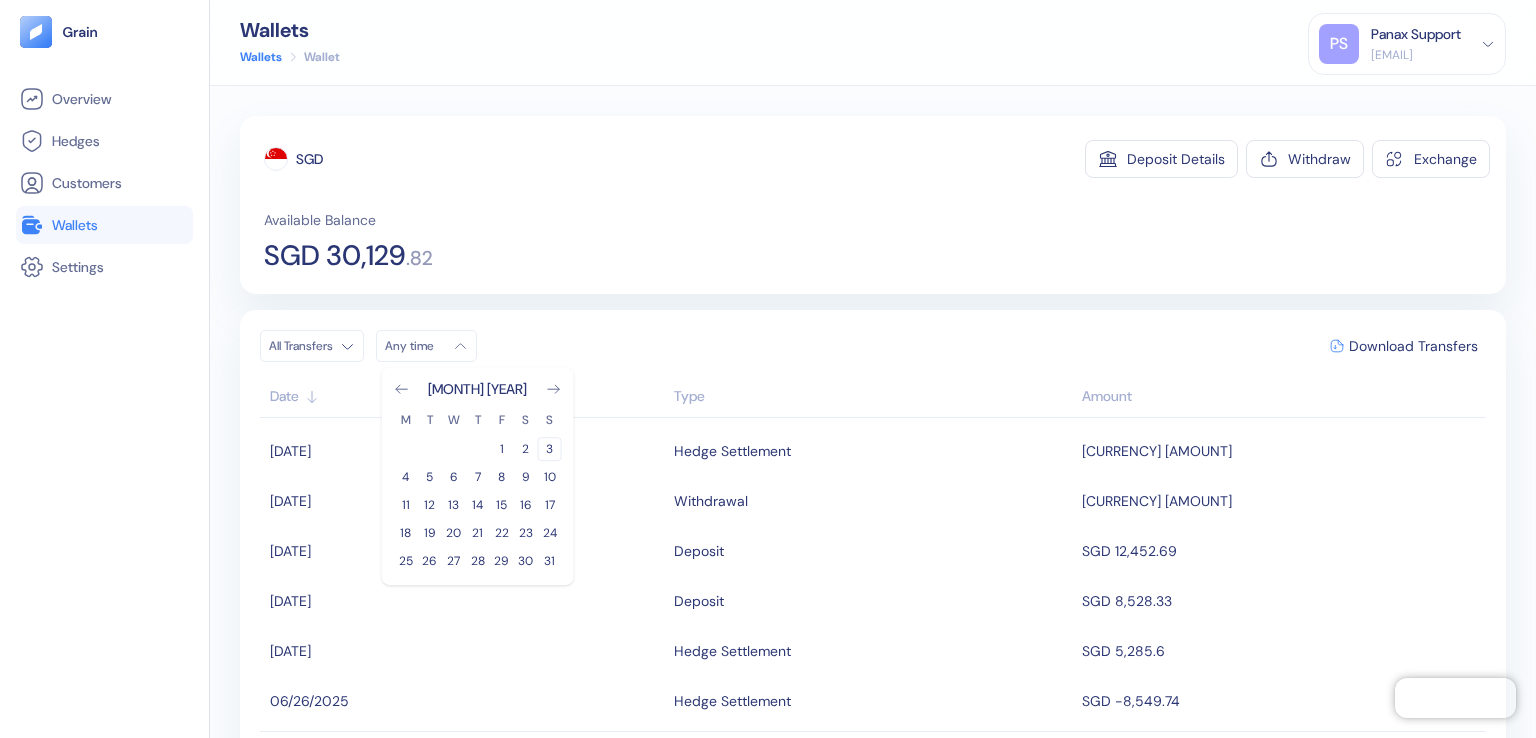 click on "3" at bounding box center [550, 449] 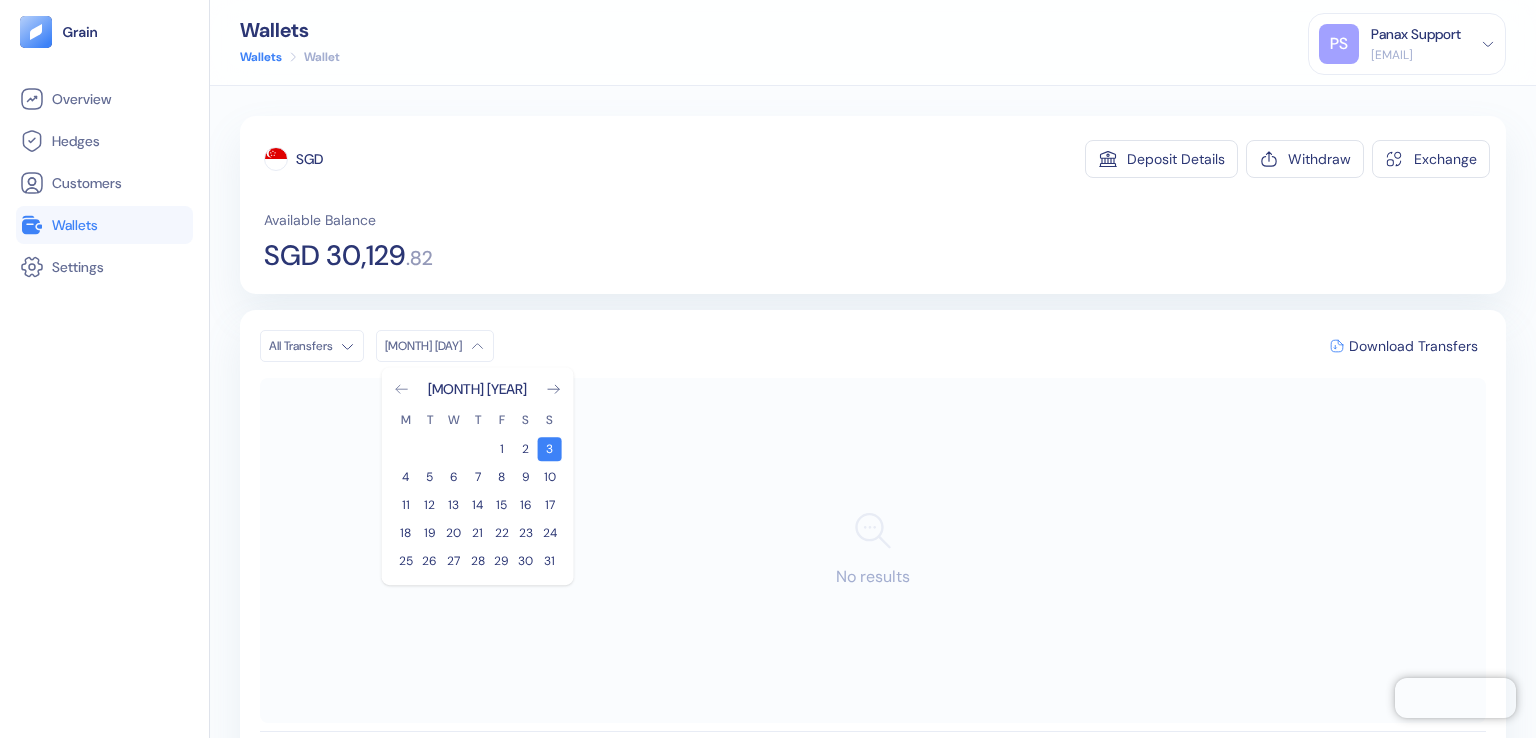 click 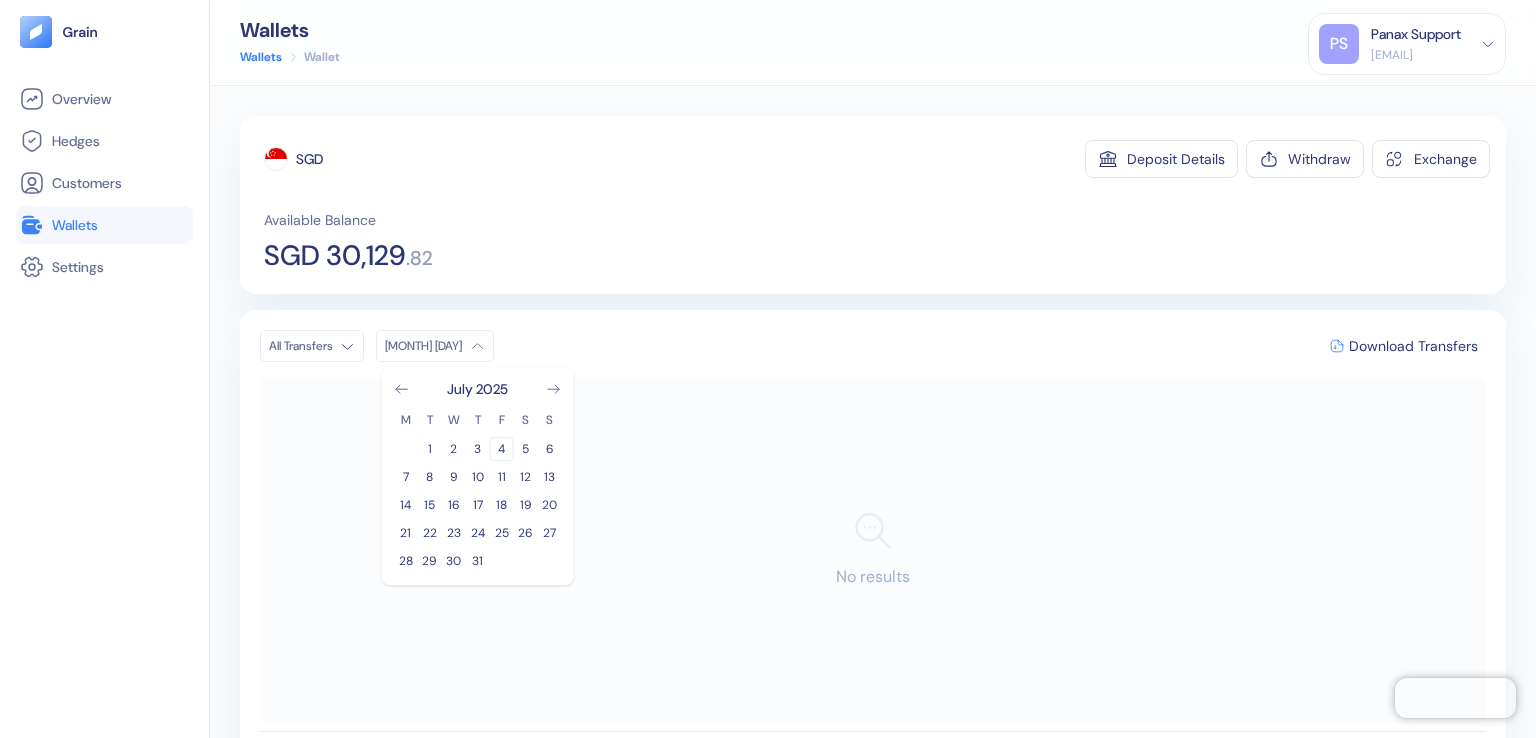 click on "4" at bounding box center (502, 449) 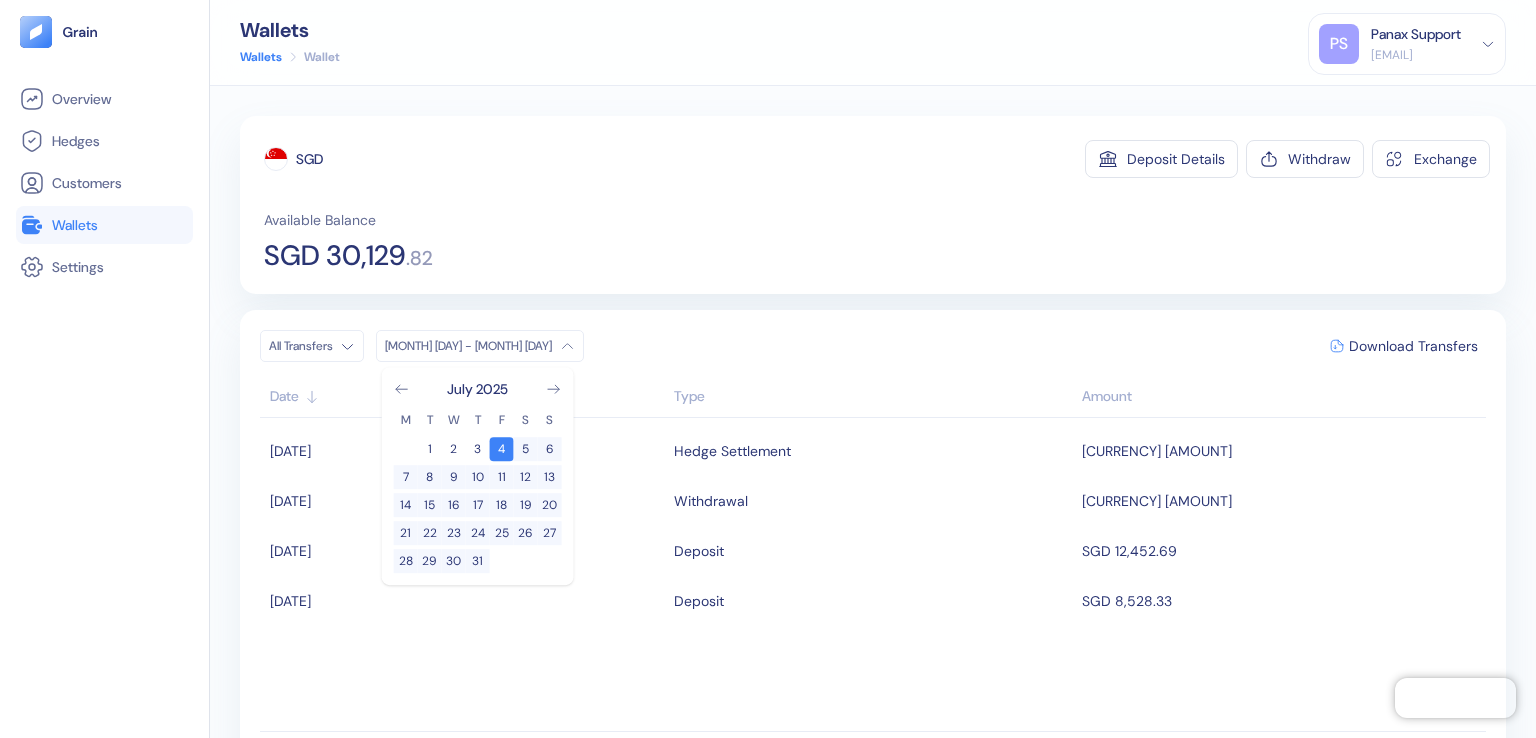 click on "SGD" at bounding box center [309, 159] 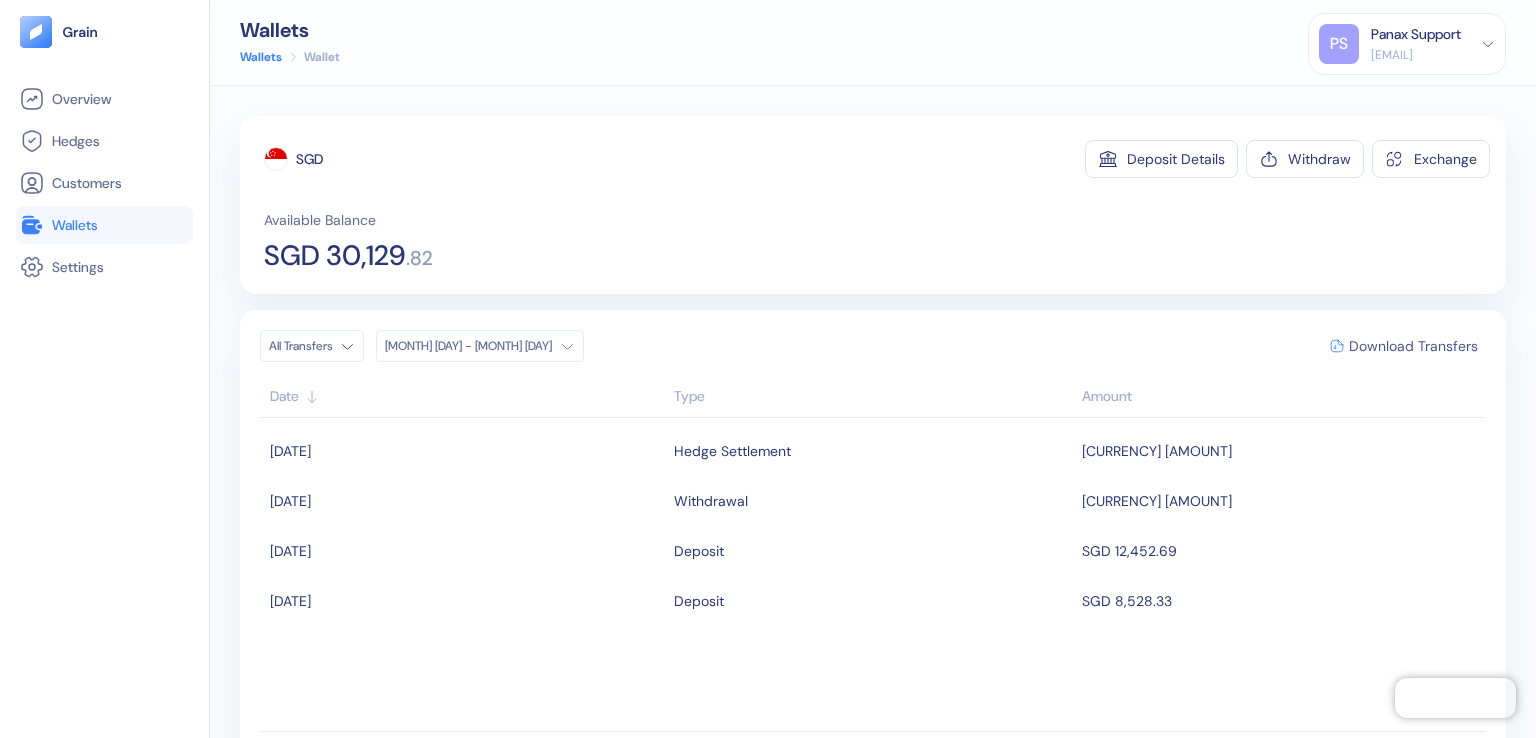 click on "Download Transfers" at bounding box center [1413, 346] 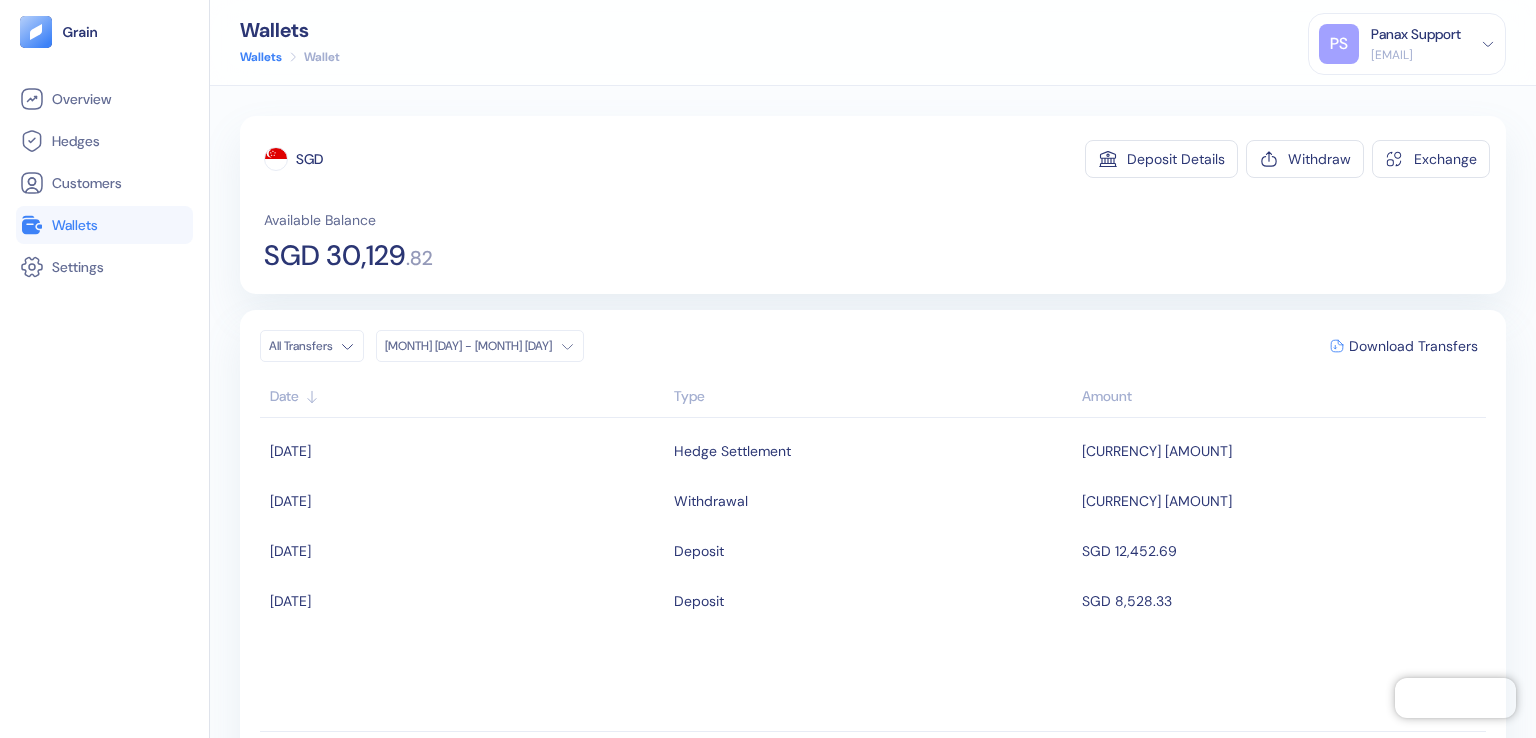 click on "Wallets" at bounding box center [104, 225] 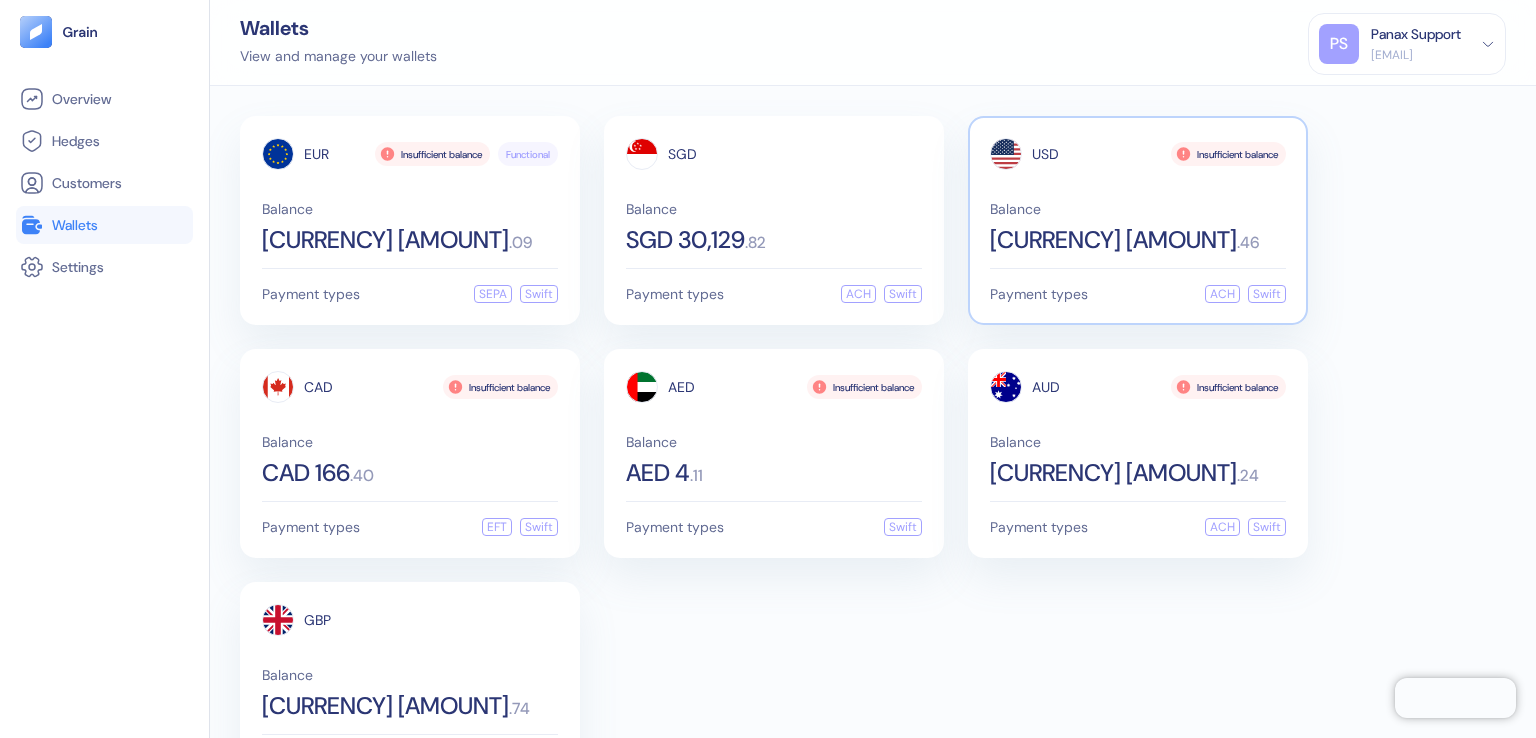 click on "USD" at bounding box center [1045, 154] 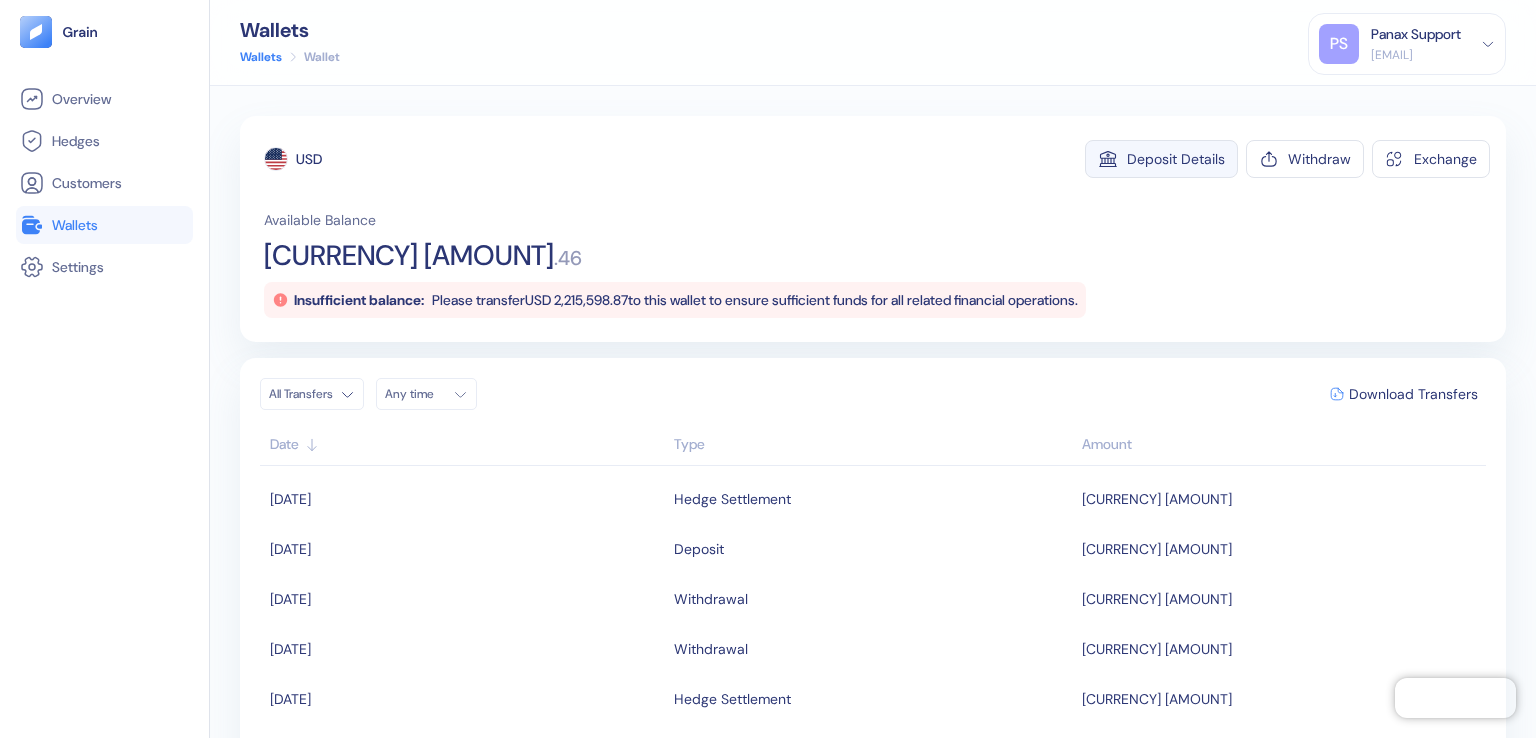 click on "Deposit Details" at bounding box center (1176, 159) 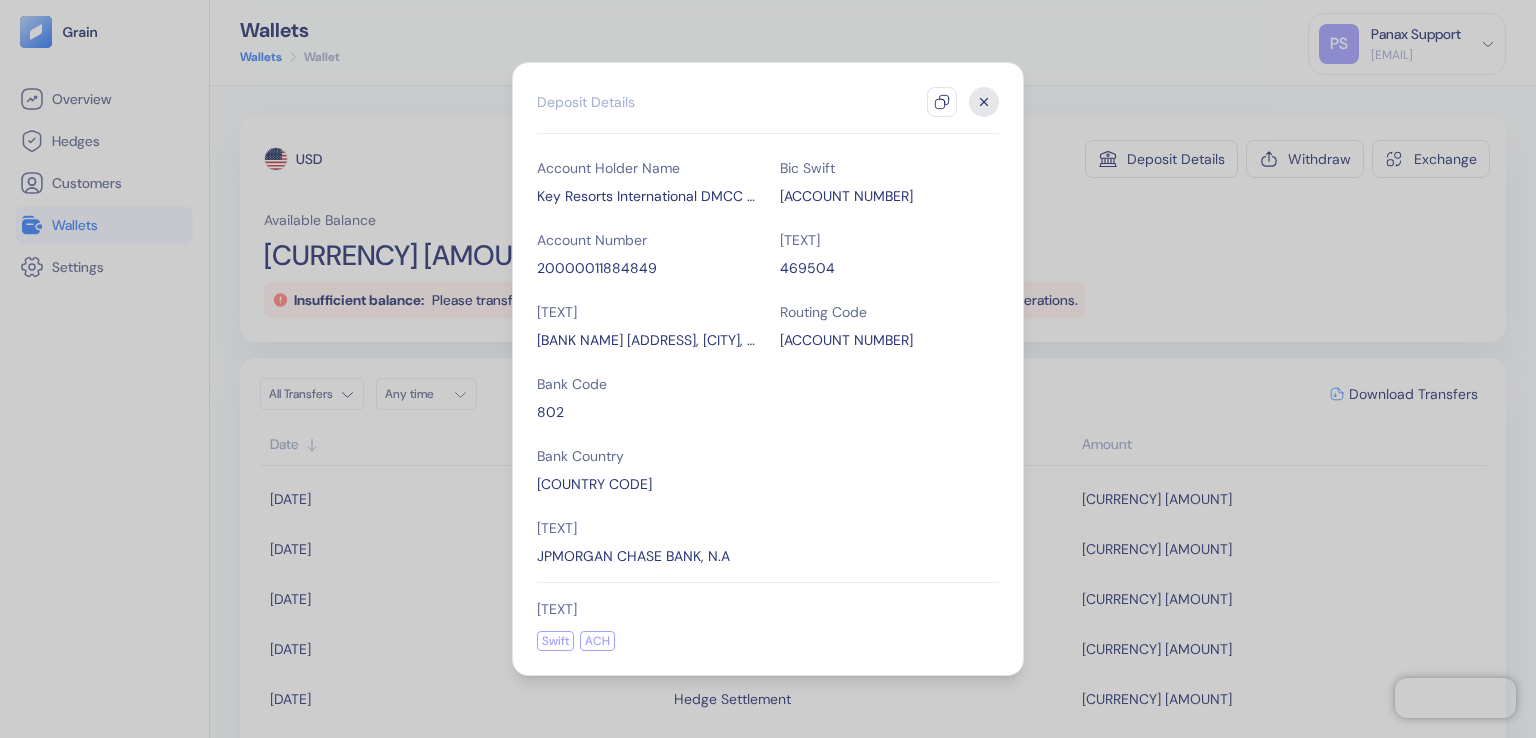 click 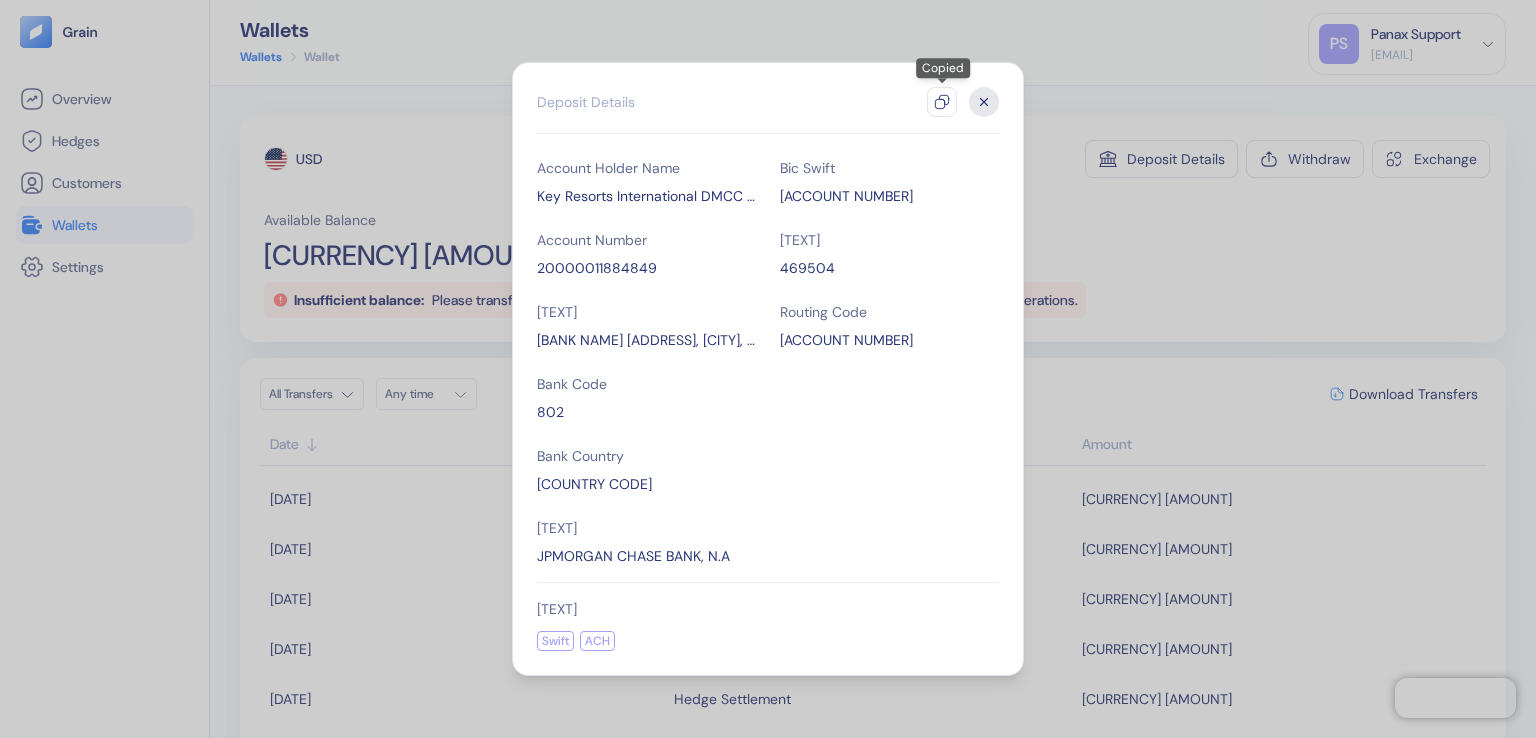 click 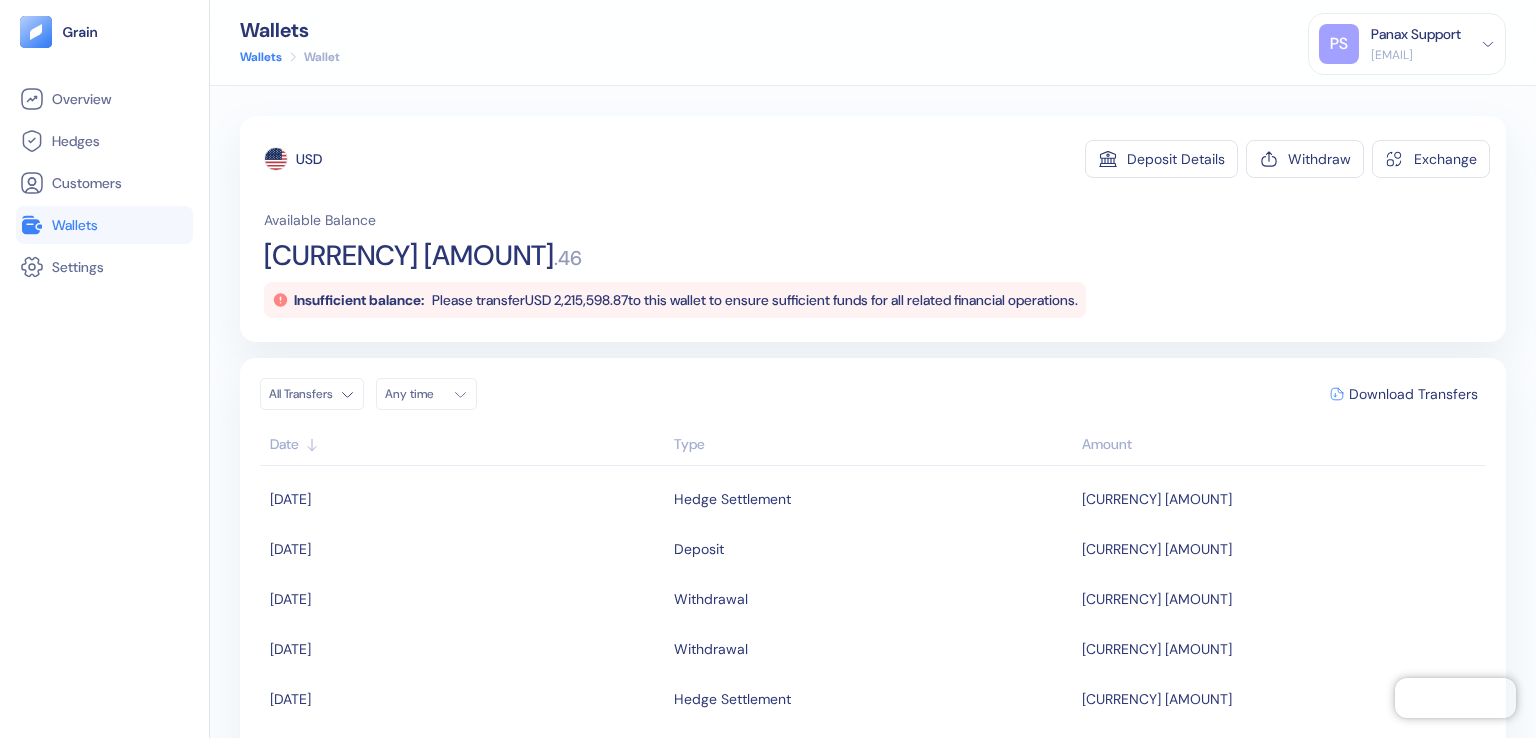 click on "Any time" at bounding box center (415, 394) 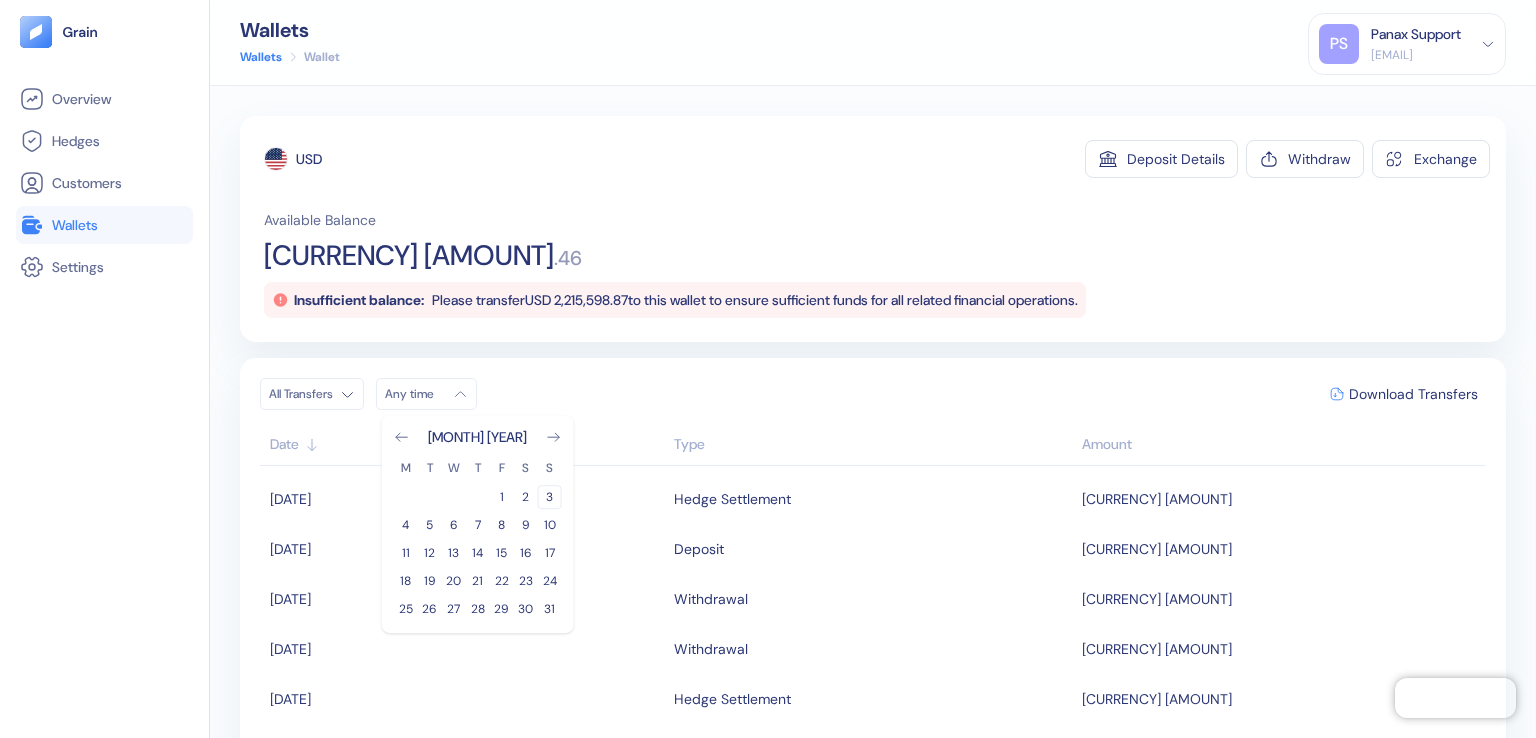 click on "3" at bounding box center (550, 497) 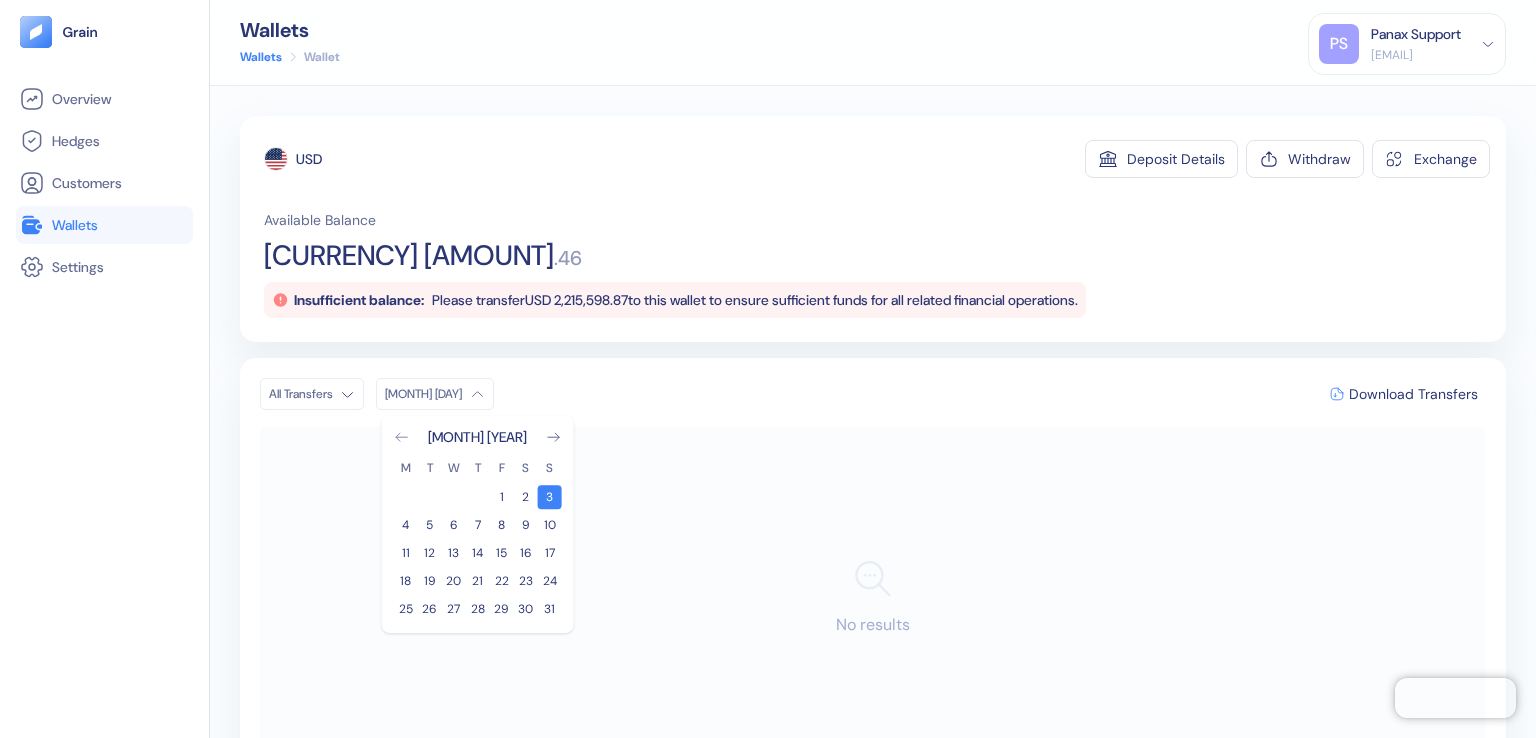 click 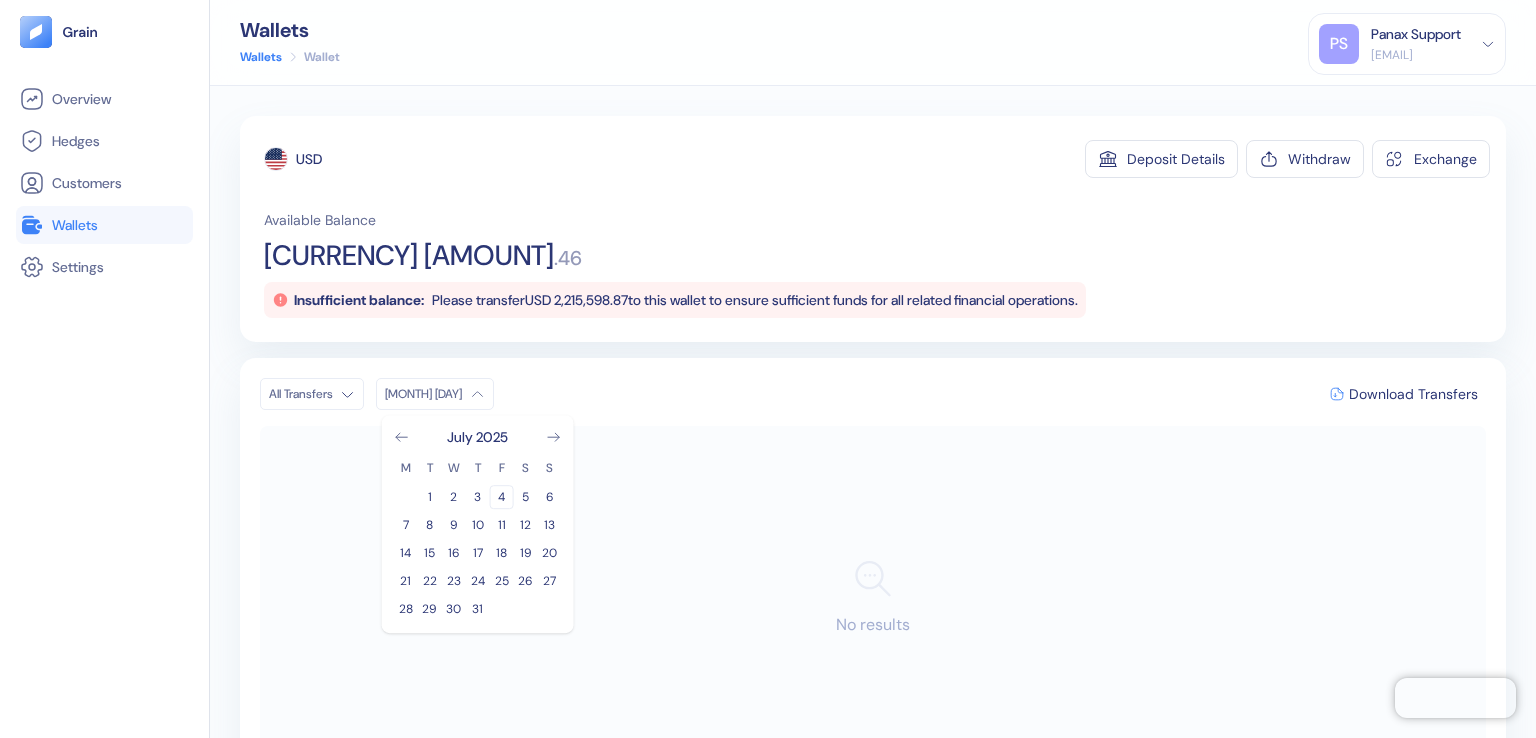 click on "4" at bounding box center (502, 497) 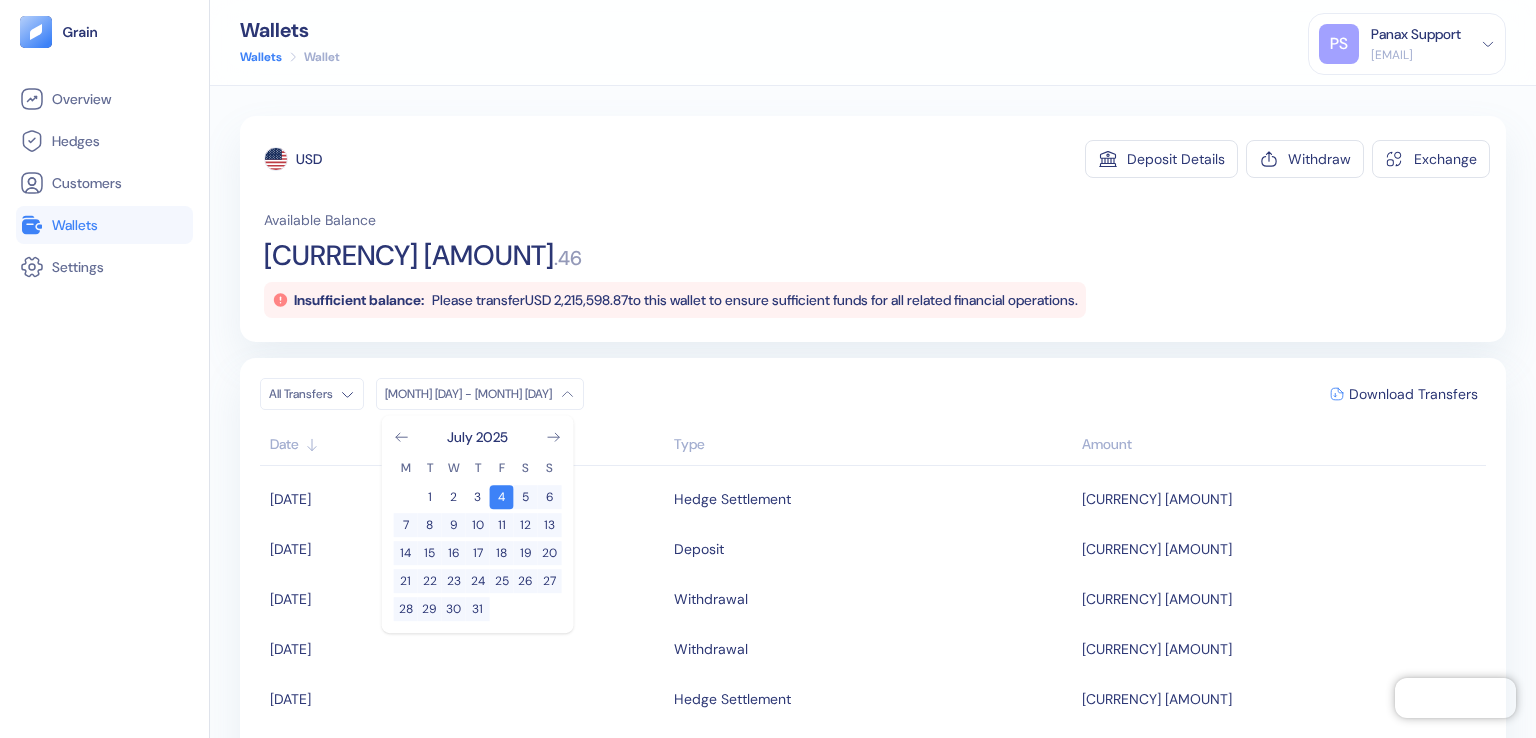 click on "USD" at bounding box center (309, 159) 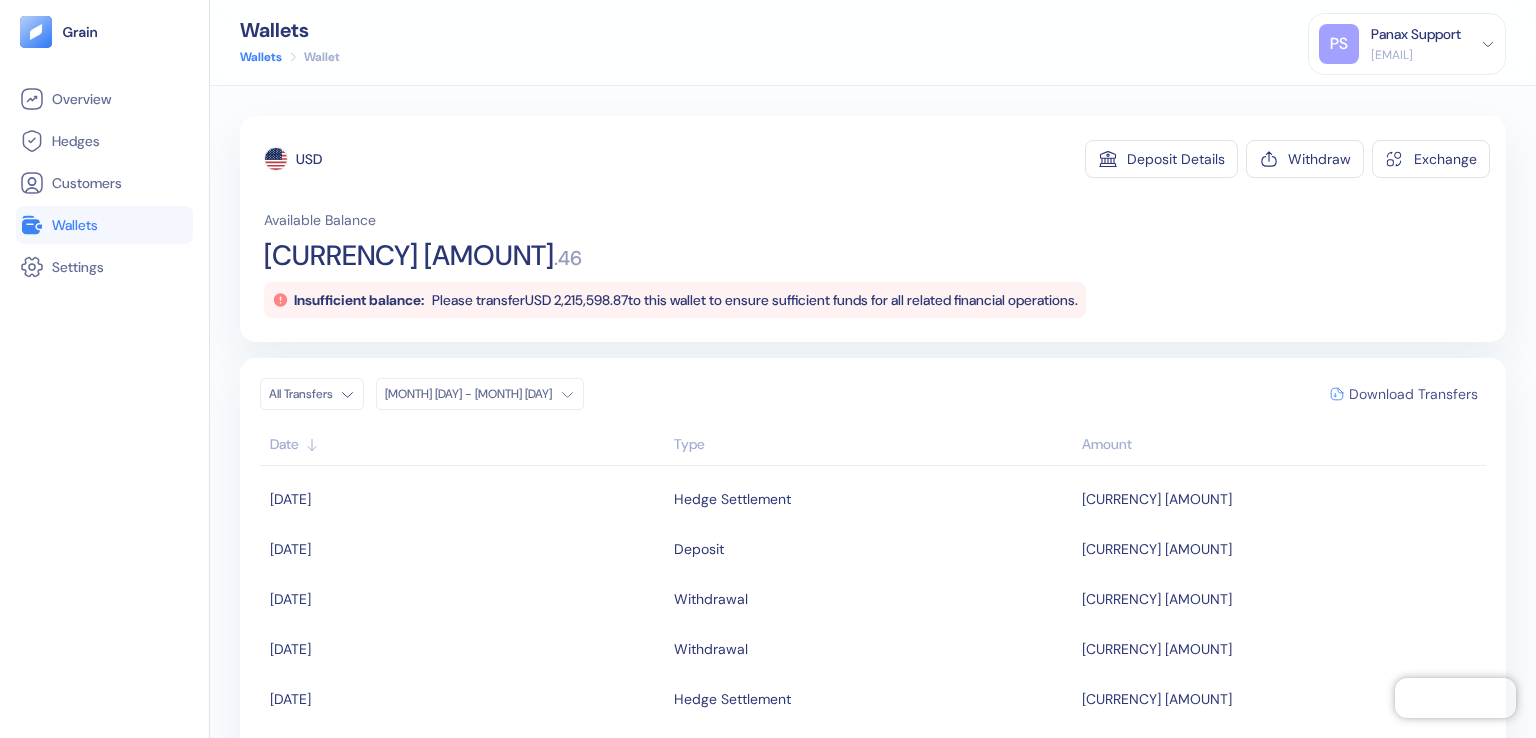 click on "Download Transfers" at bounding box center (1413, 394) 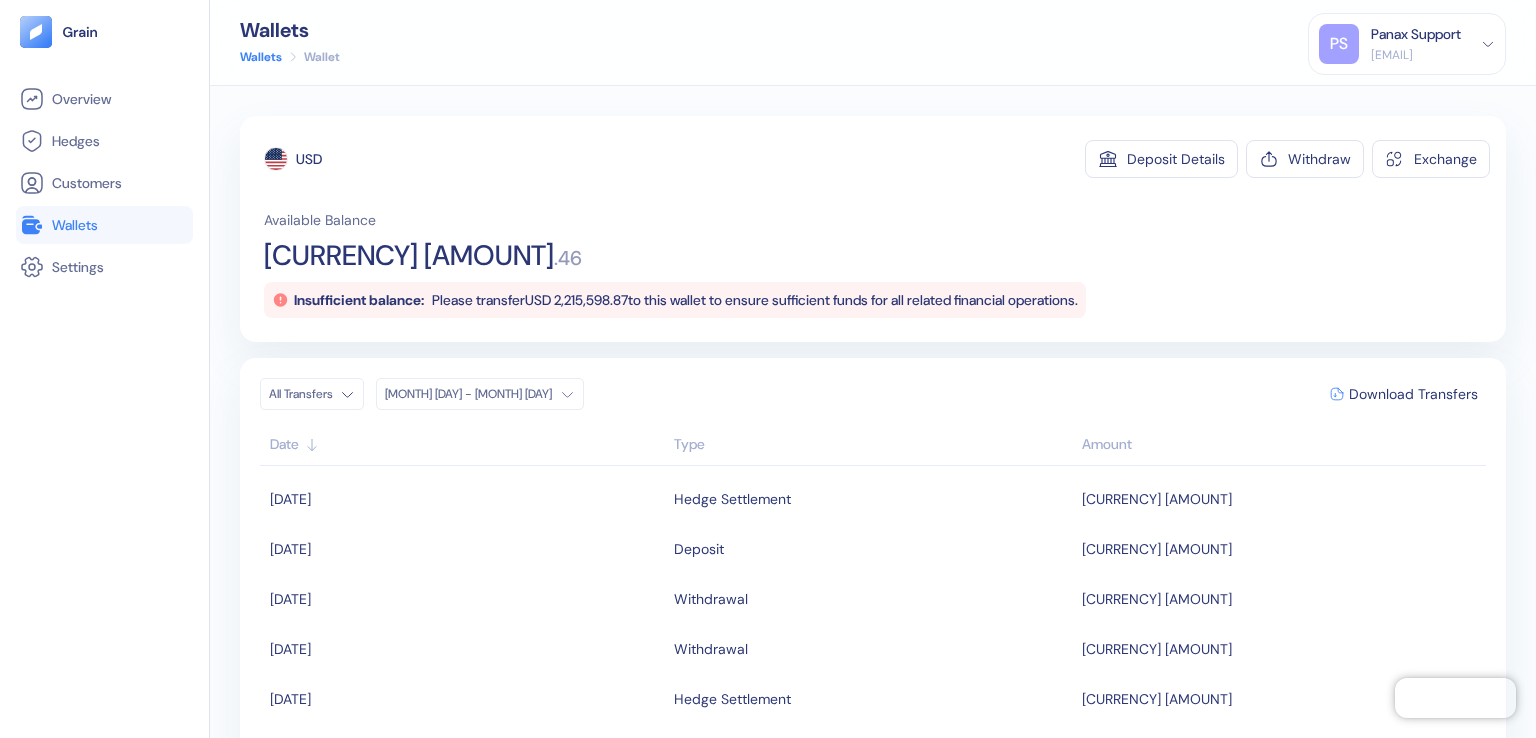 click on "Wallets" at bounding box center (104, 225) 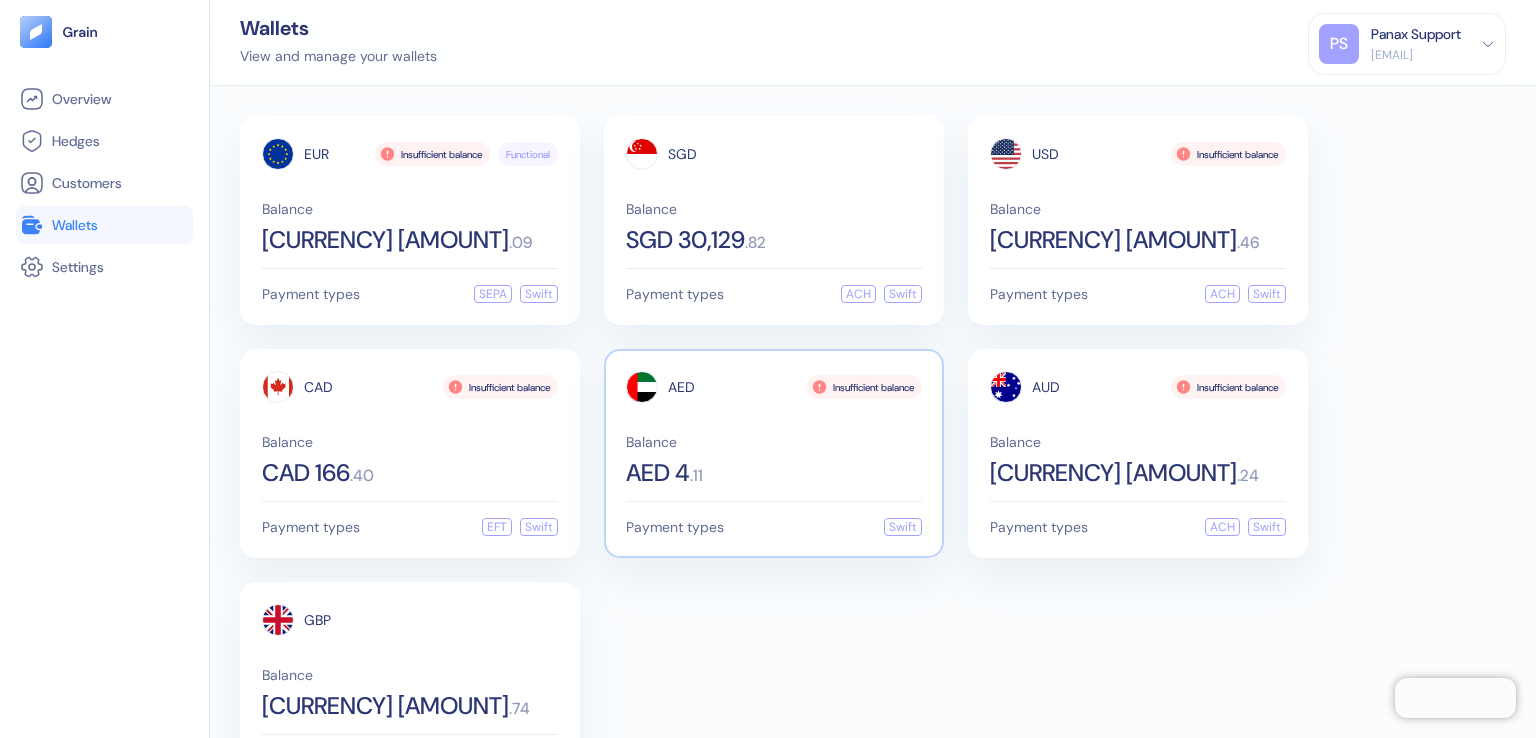 click on "AED" at bounding box center [681, 387] 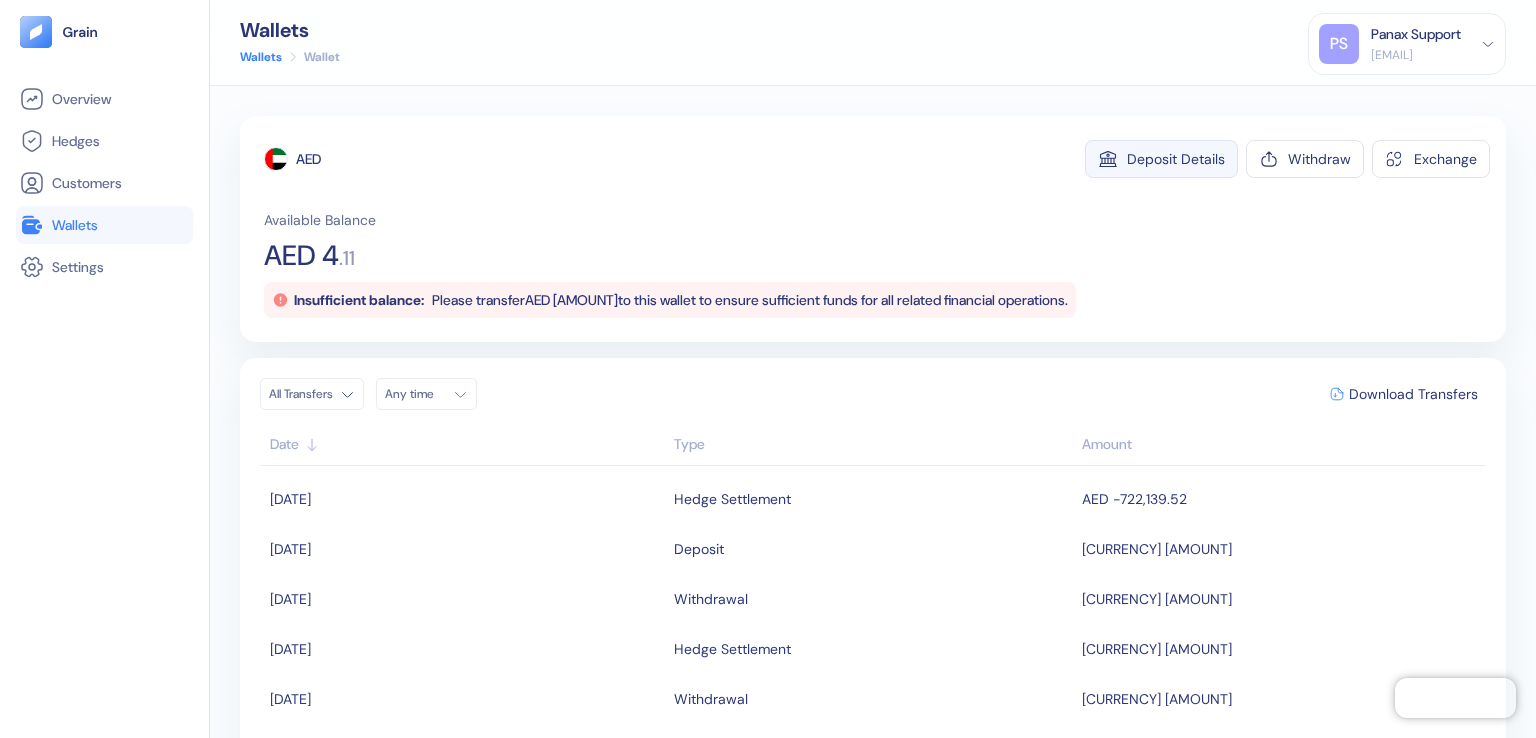 click on "Deposit Details" at bounding box center [1176, 159] 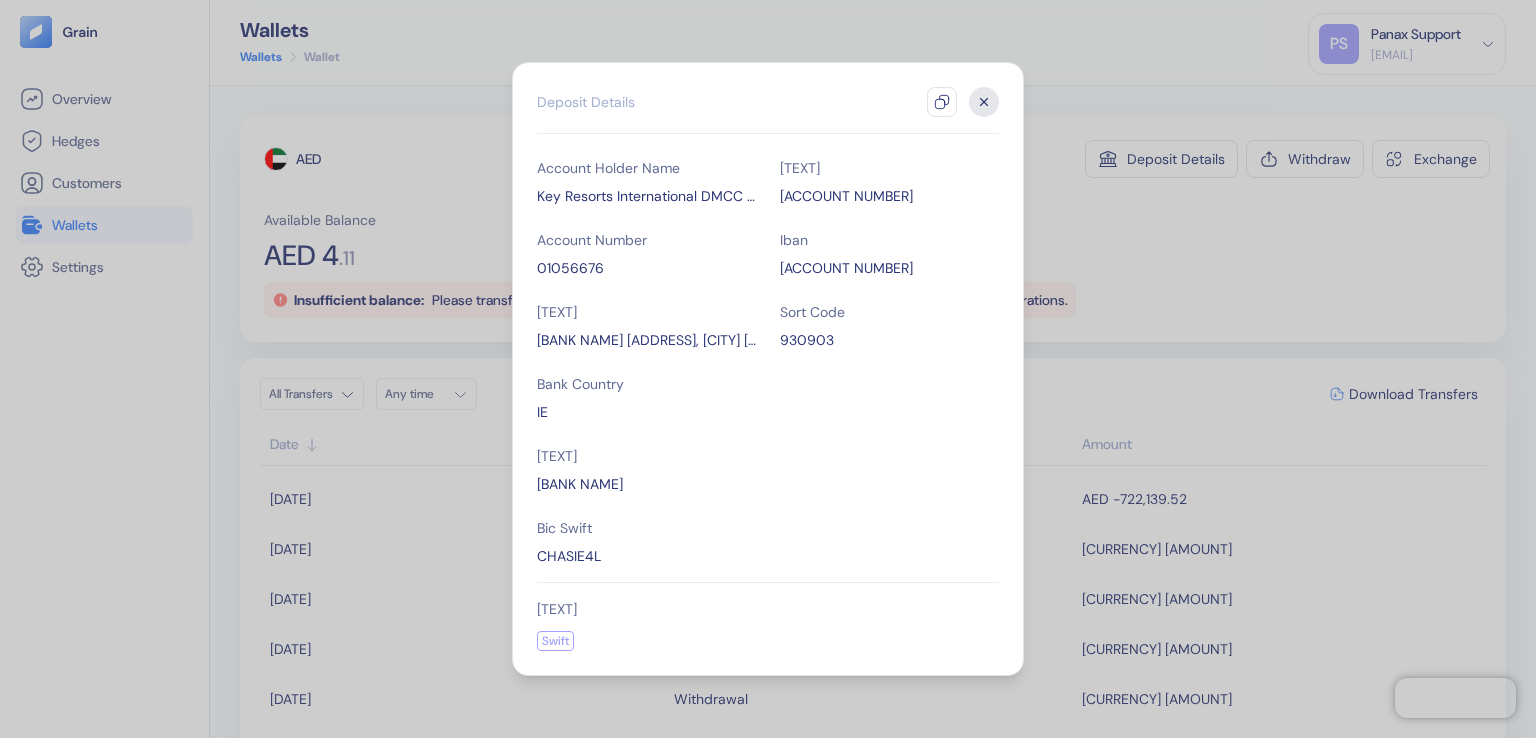 click 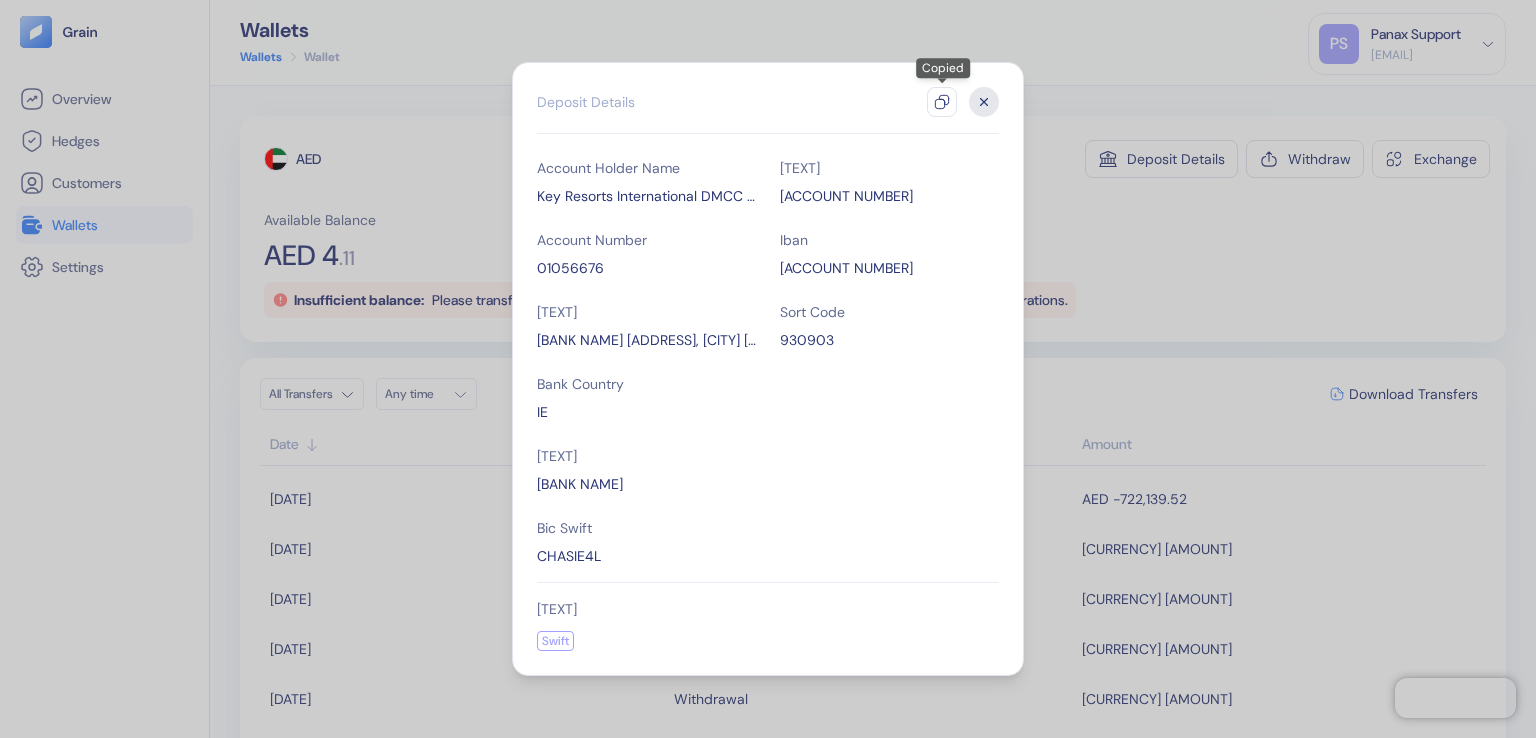 click 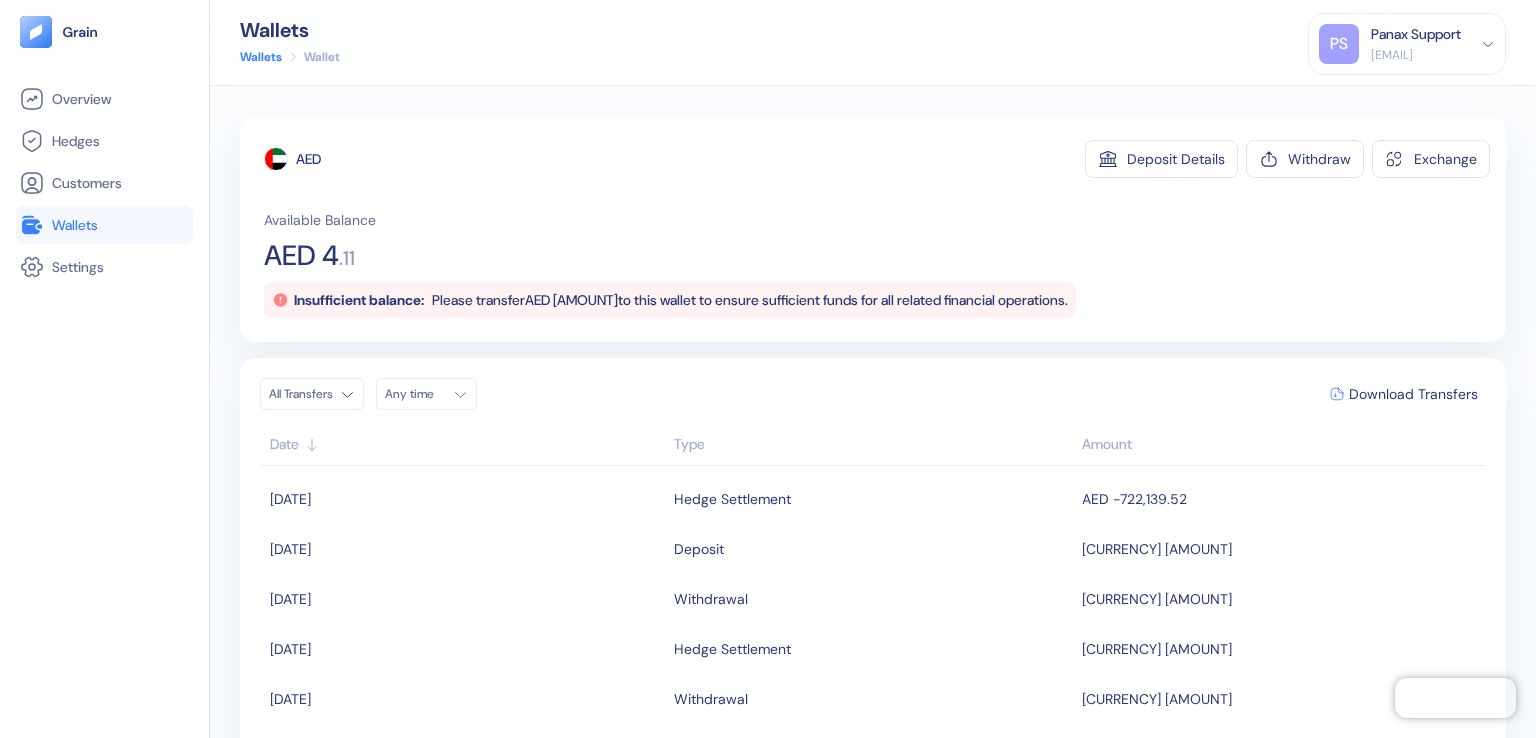 click on "Any time" at bounding box center [415, 394] 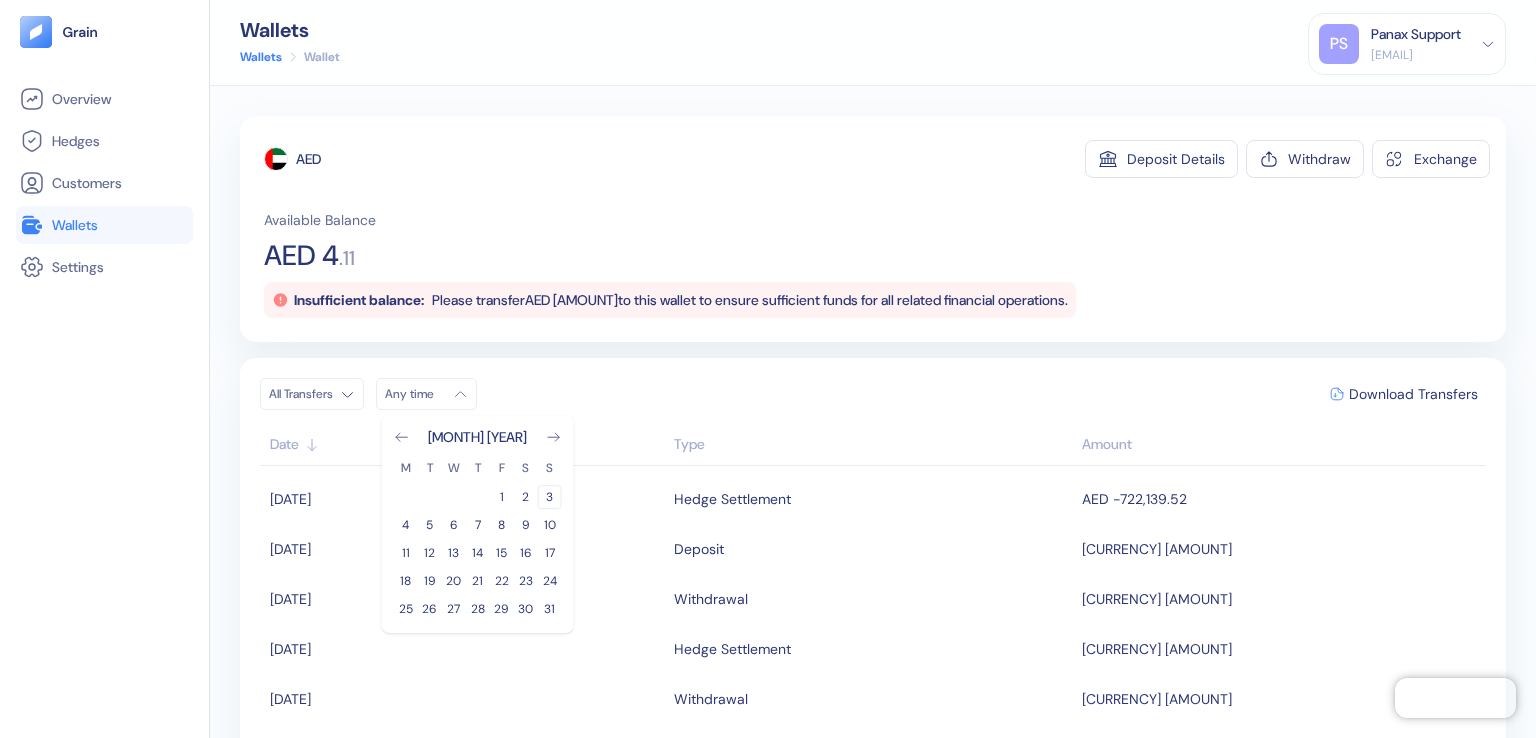 click on "3" at bounding box center (550, 497) 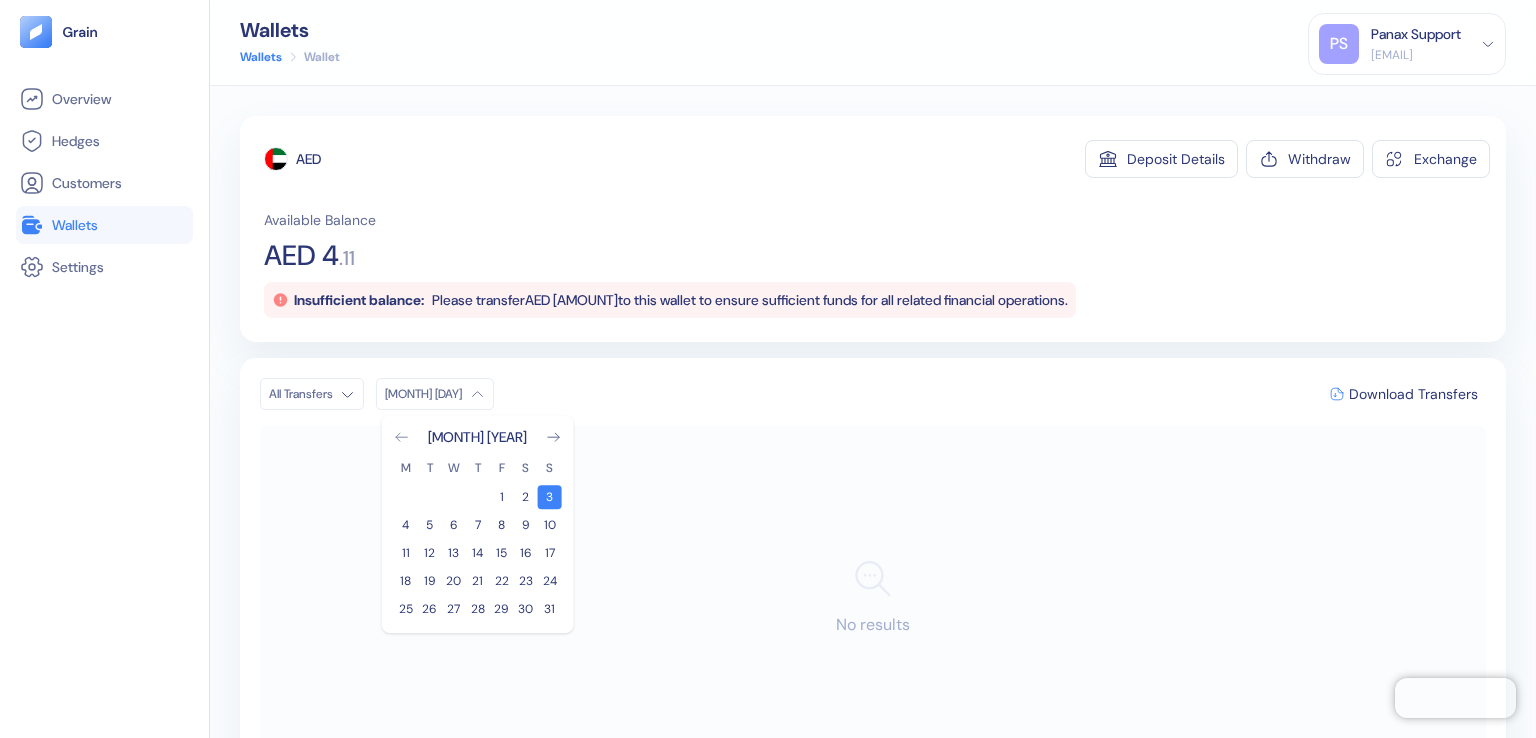 click 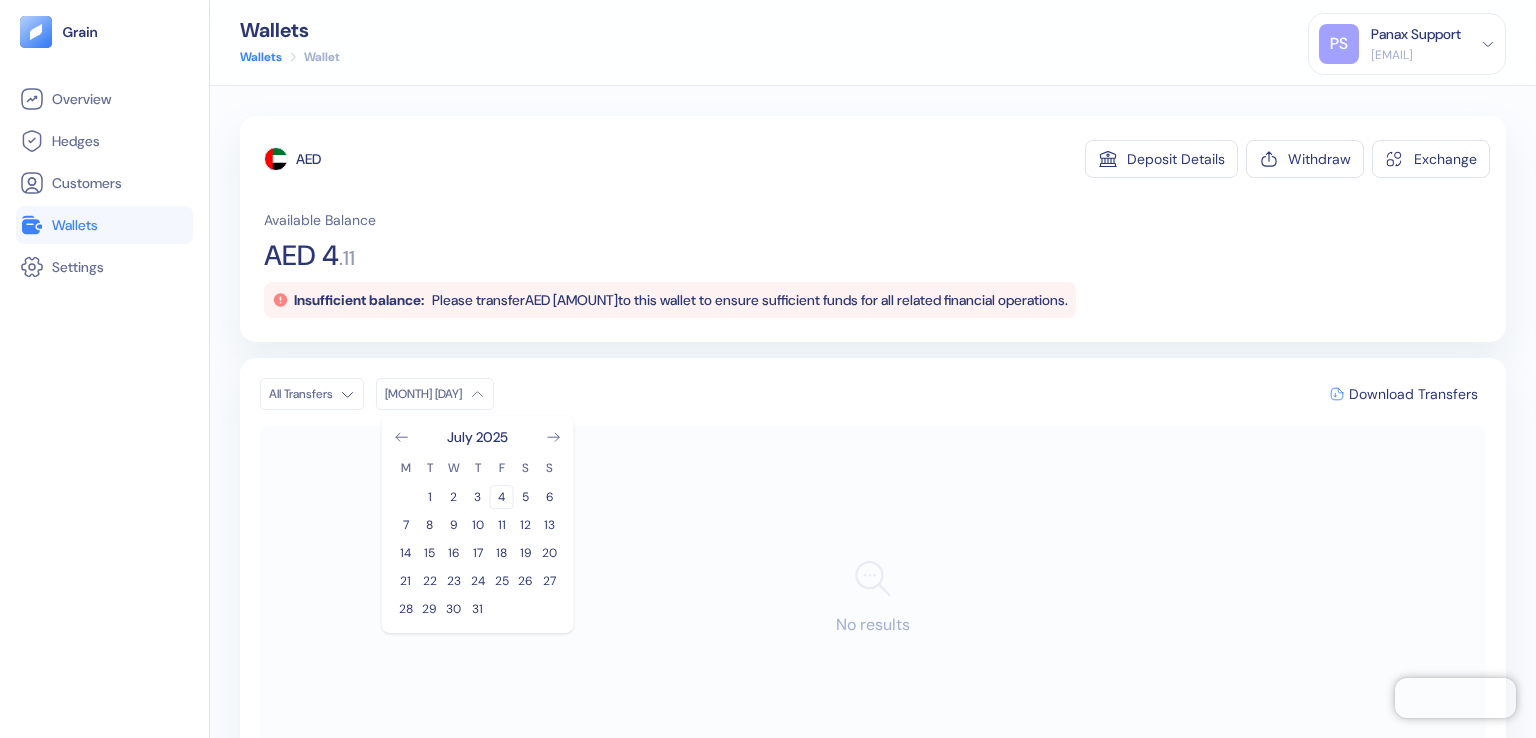 click on "4" at bounding box center (502, 497) 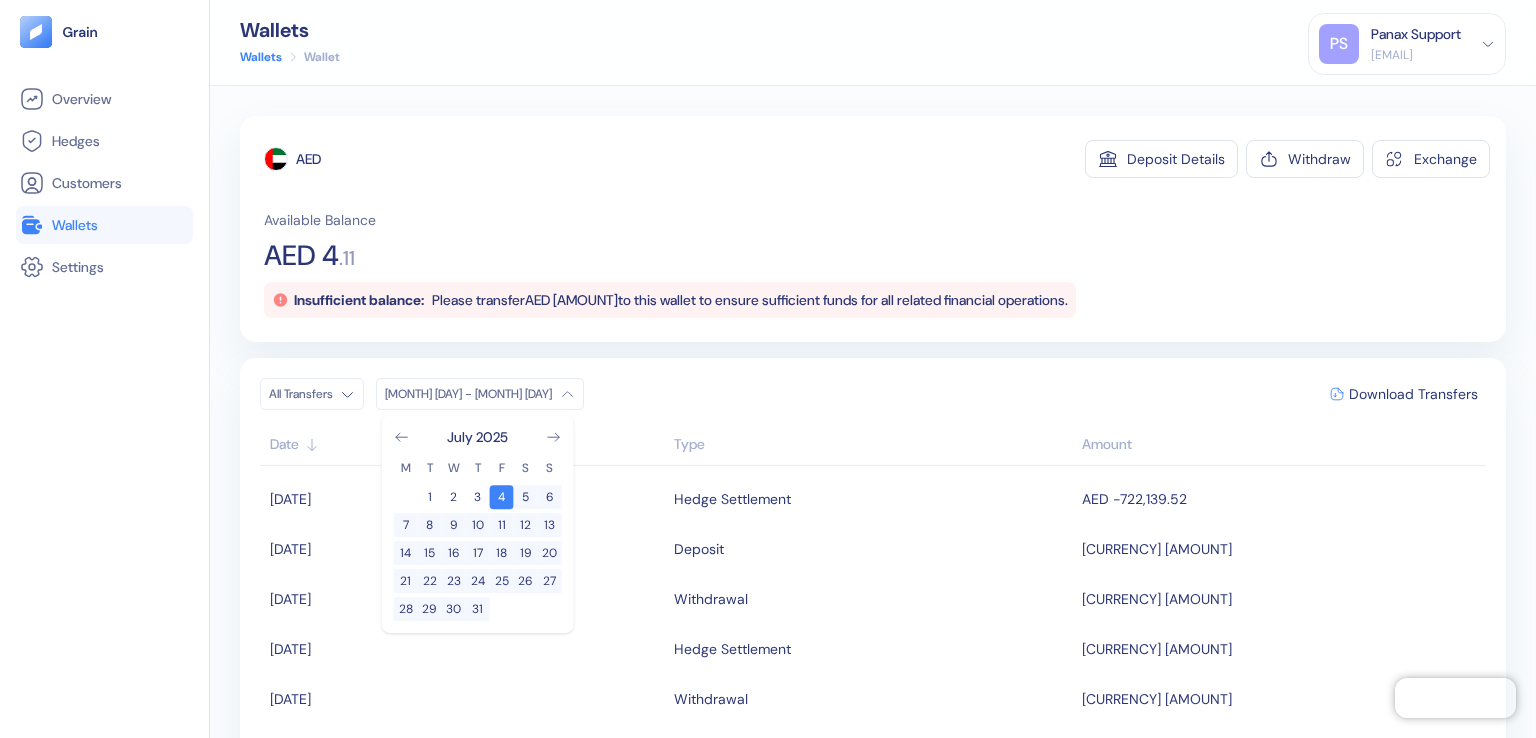 click on "AED" at bounding box center (308, 159) 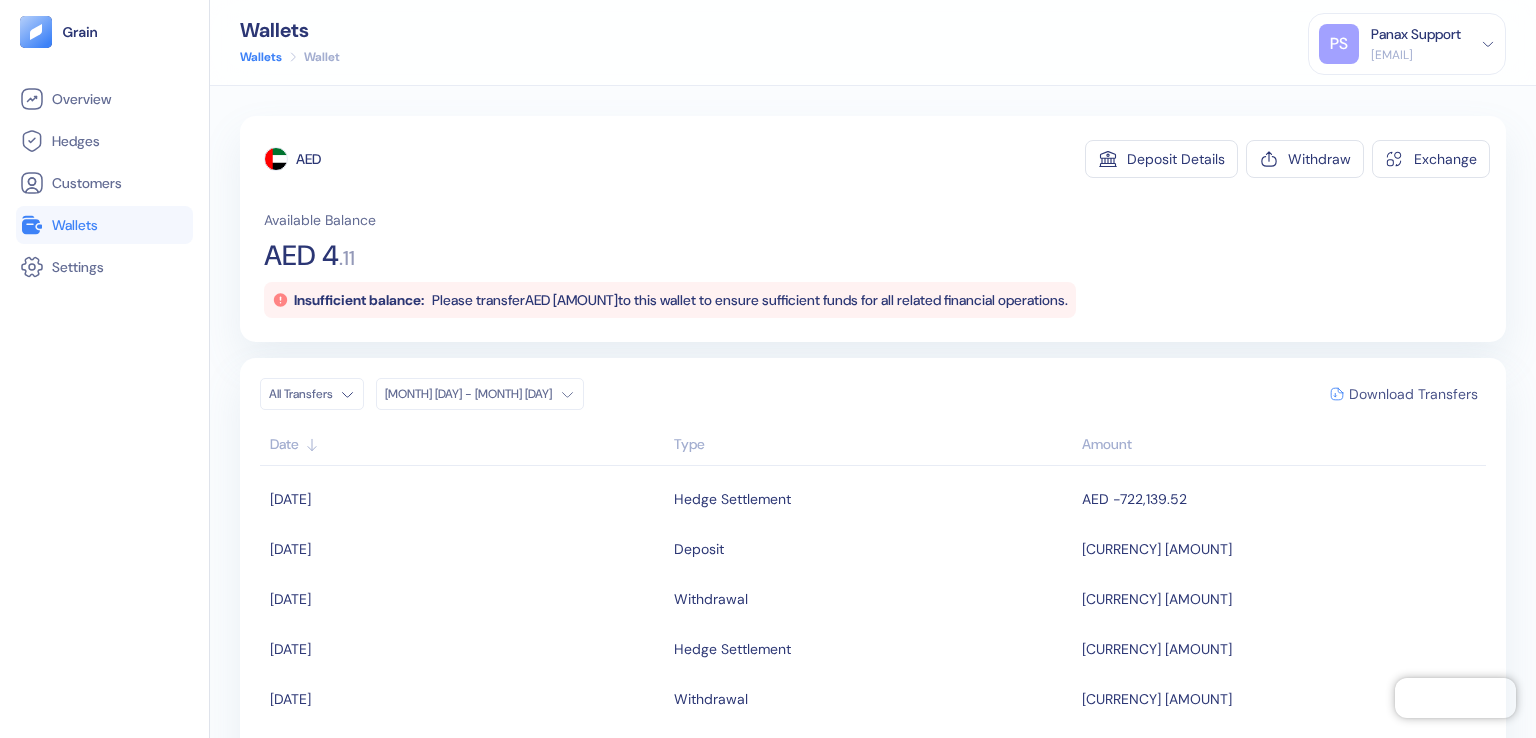 click on "Download Transfers" at bounding box center [1413, 394] 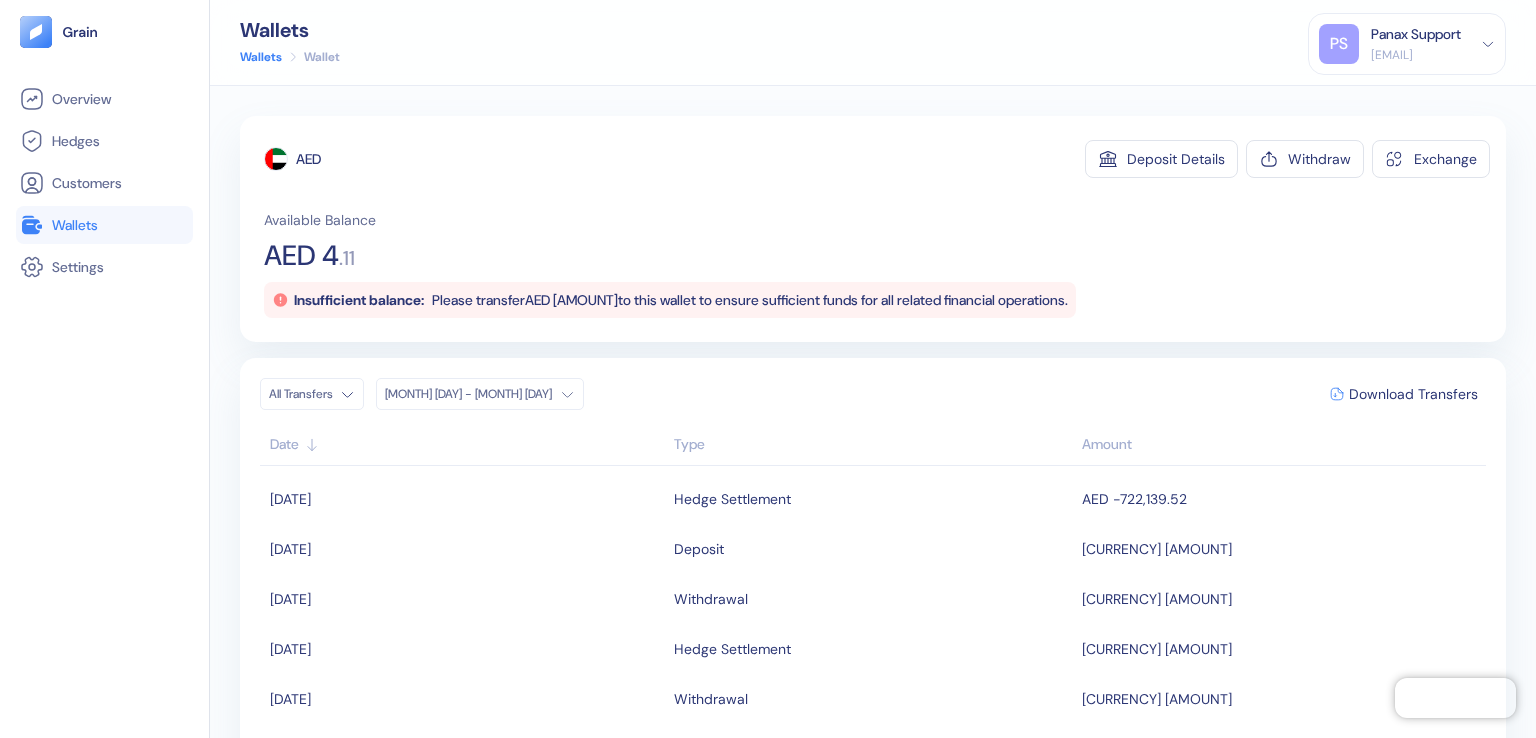 click on "Wallets" at bounding box center [104, 225] 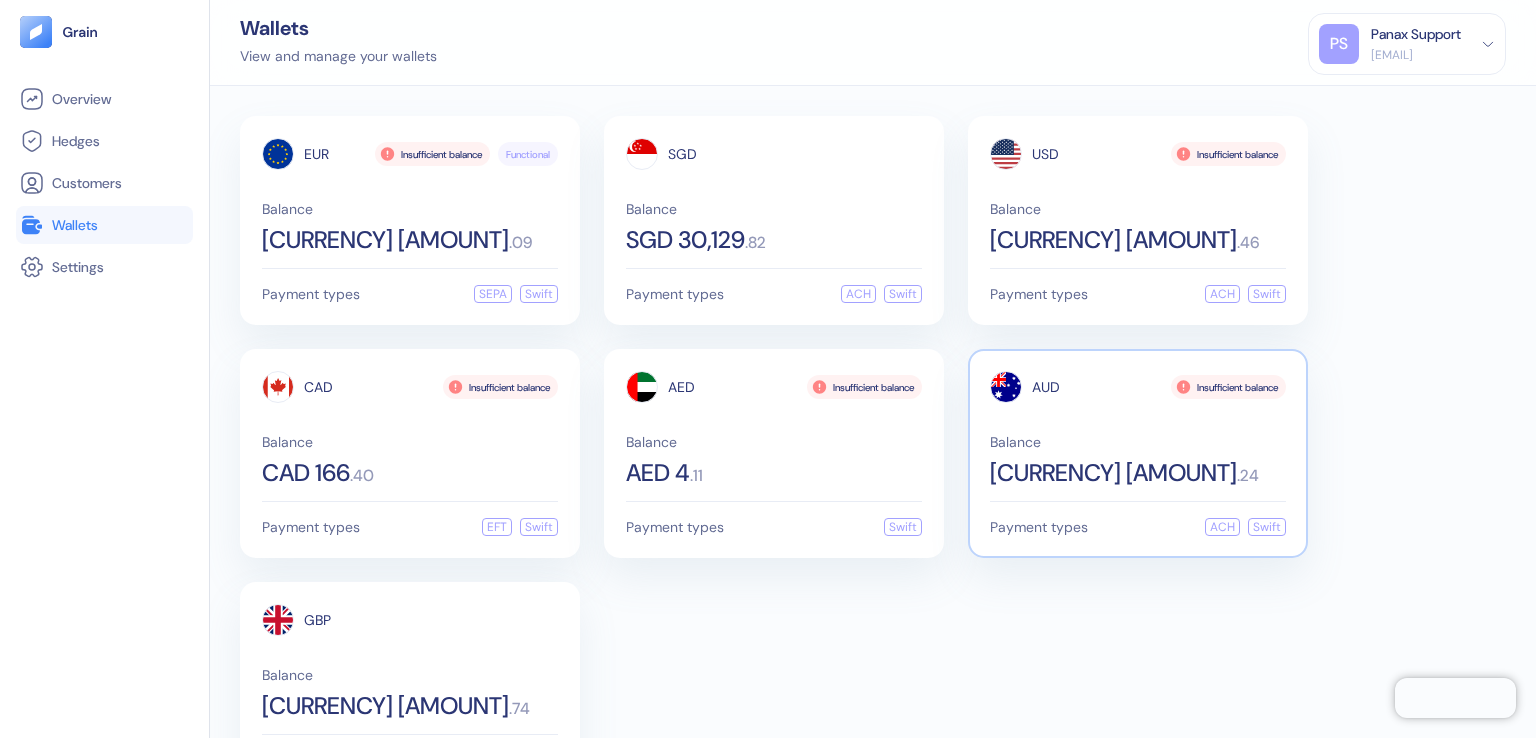 click on "AUD" at bounding box center [1046, 387] 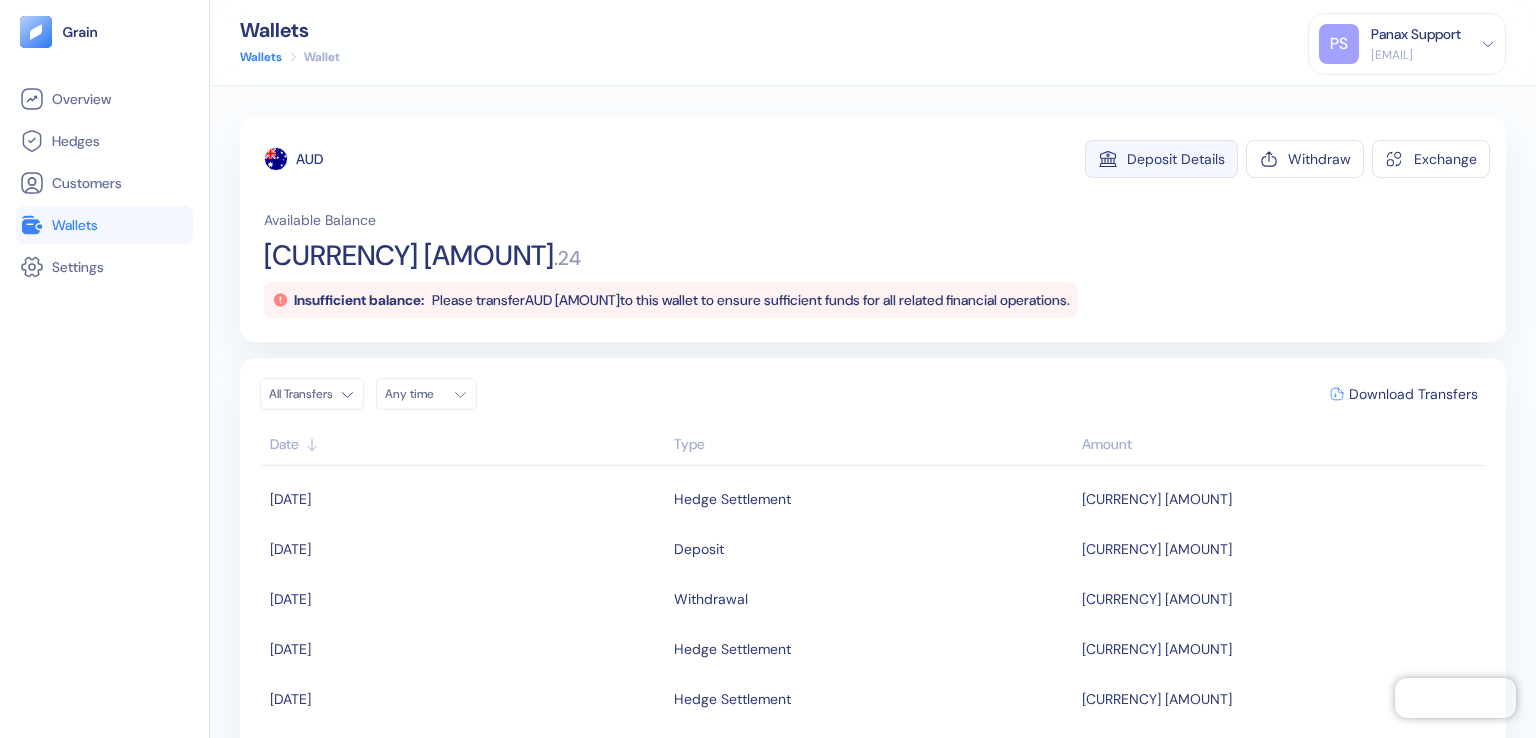 click on "Deposit Details" at bounding box center [1176, 159] 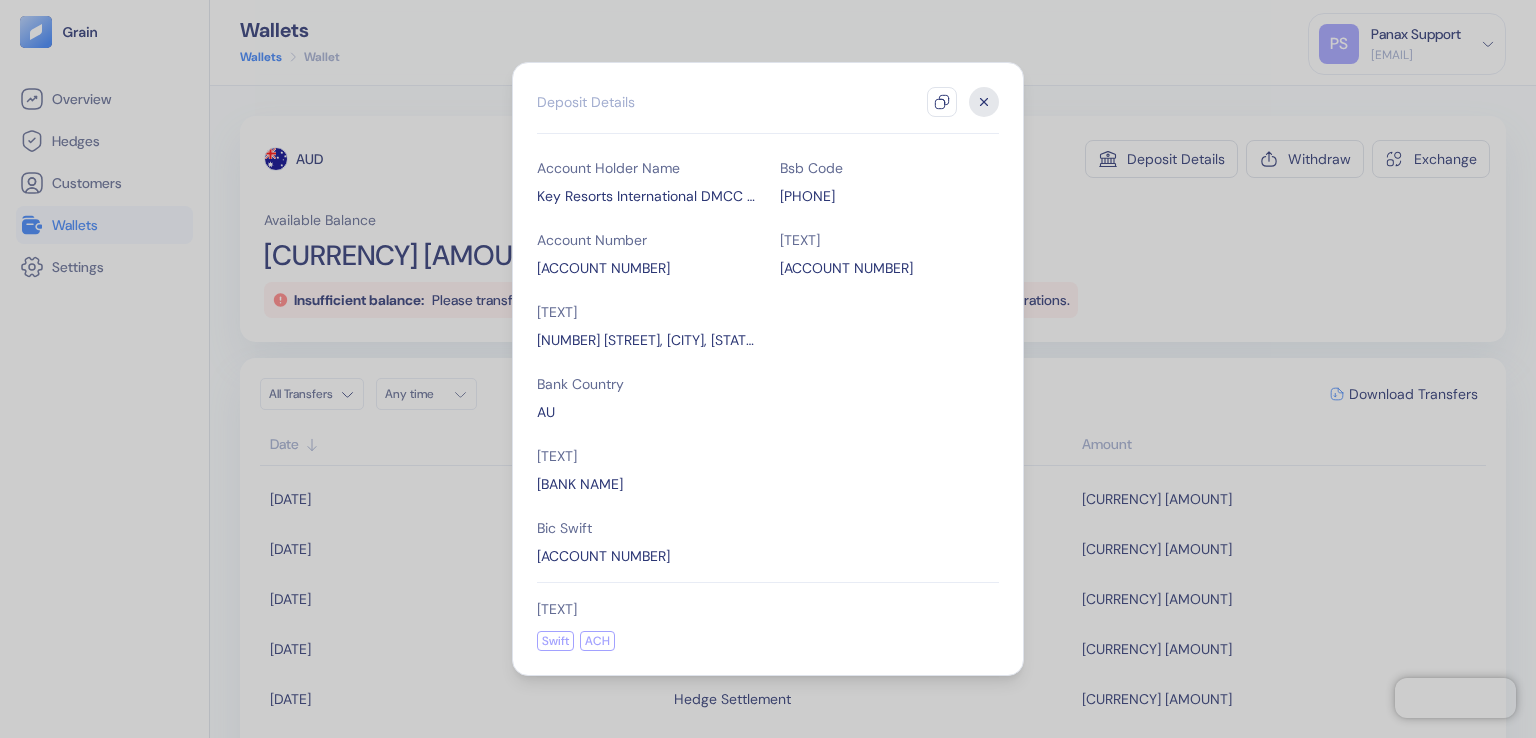 click 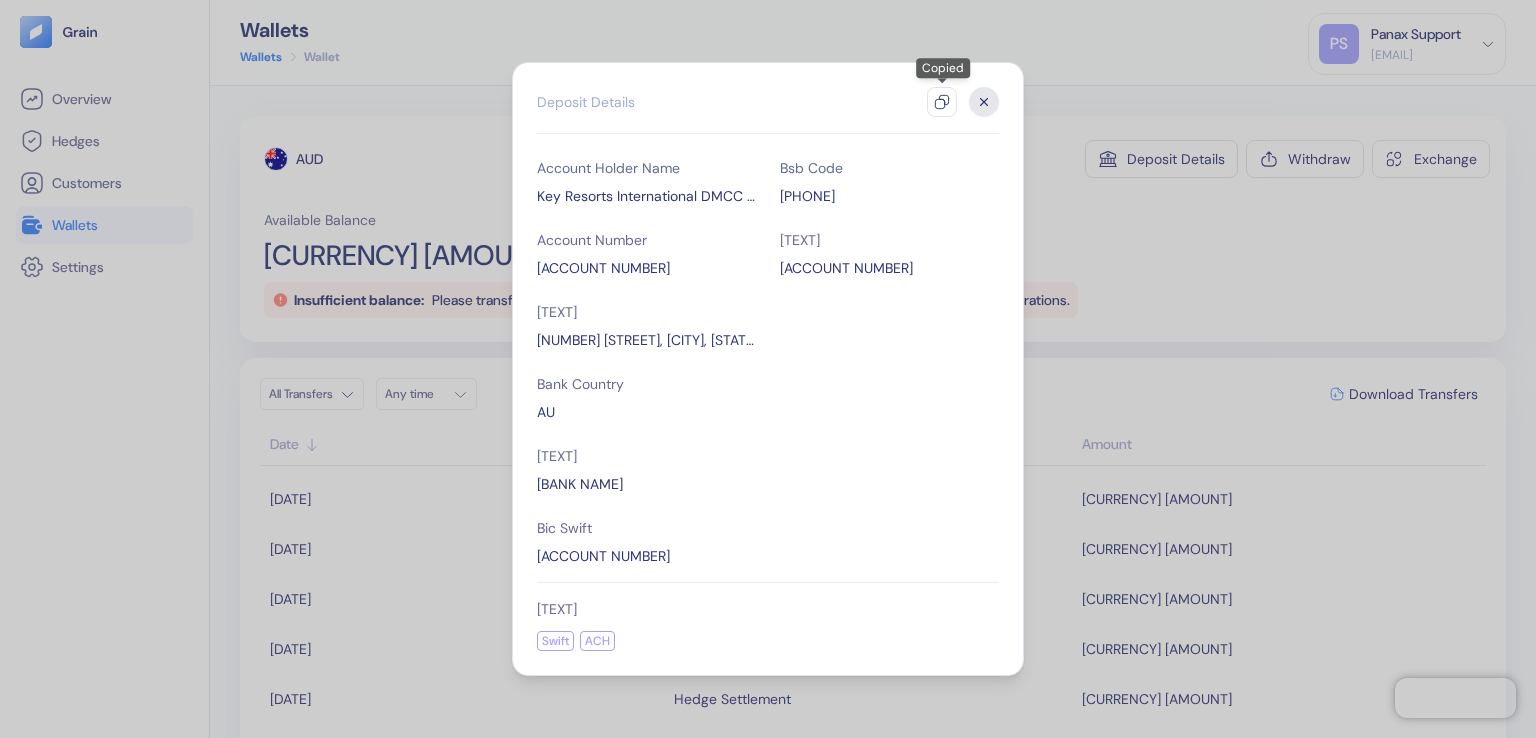 click 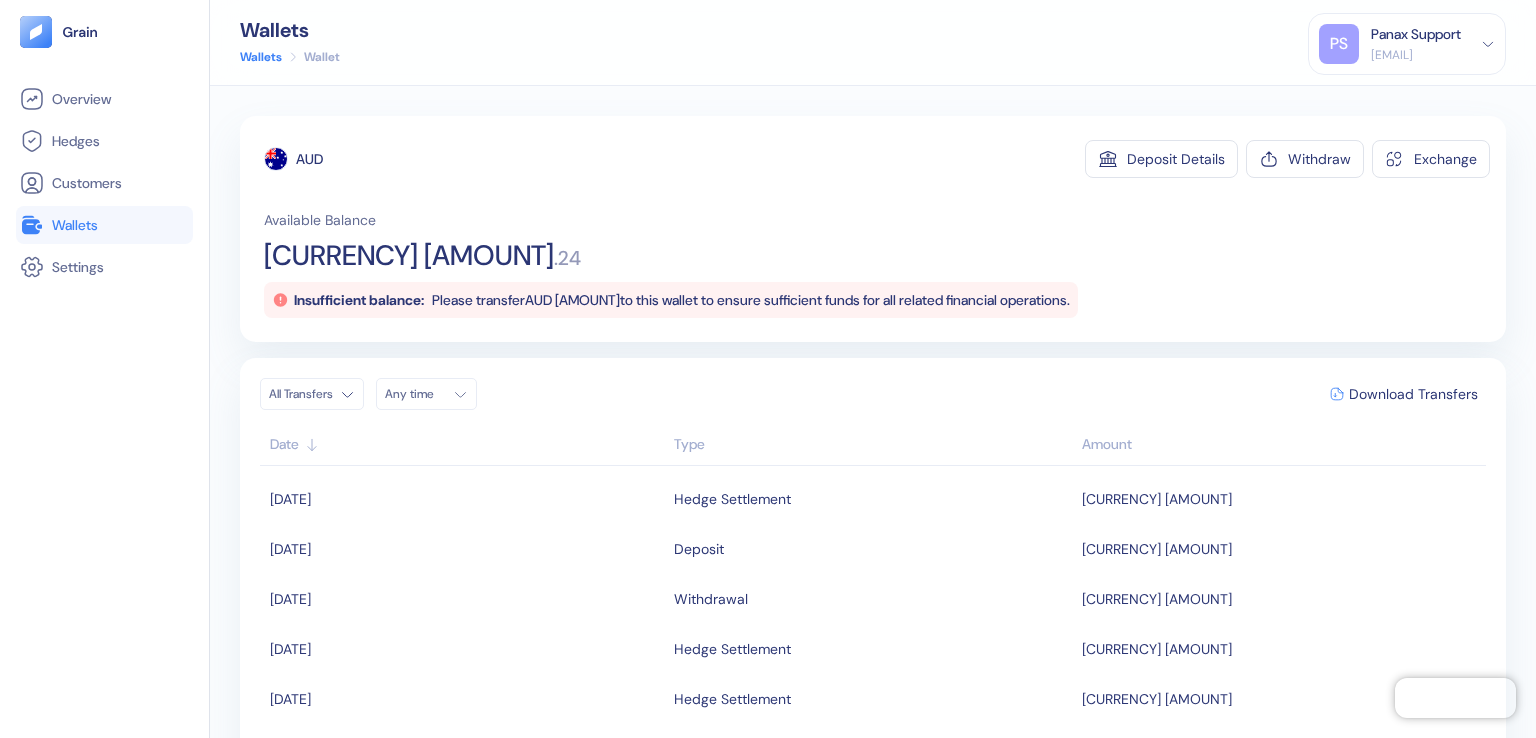 click on "Any time" at bounding box center [415, 394] 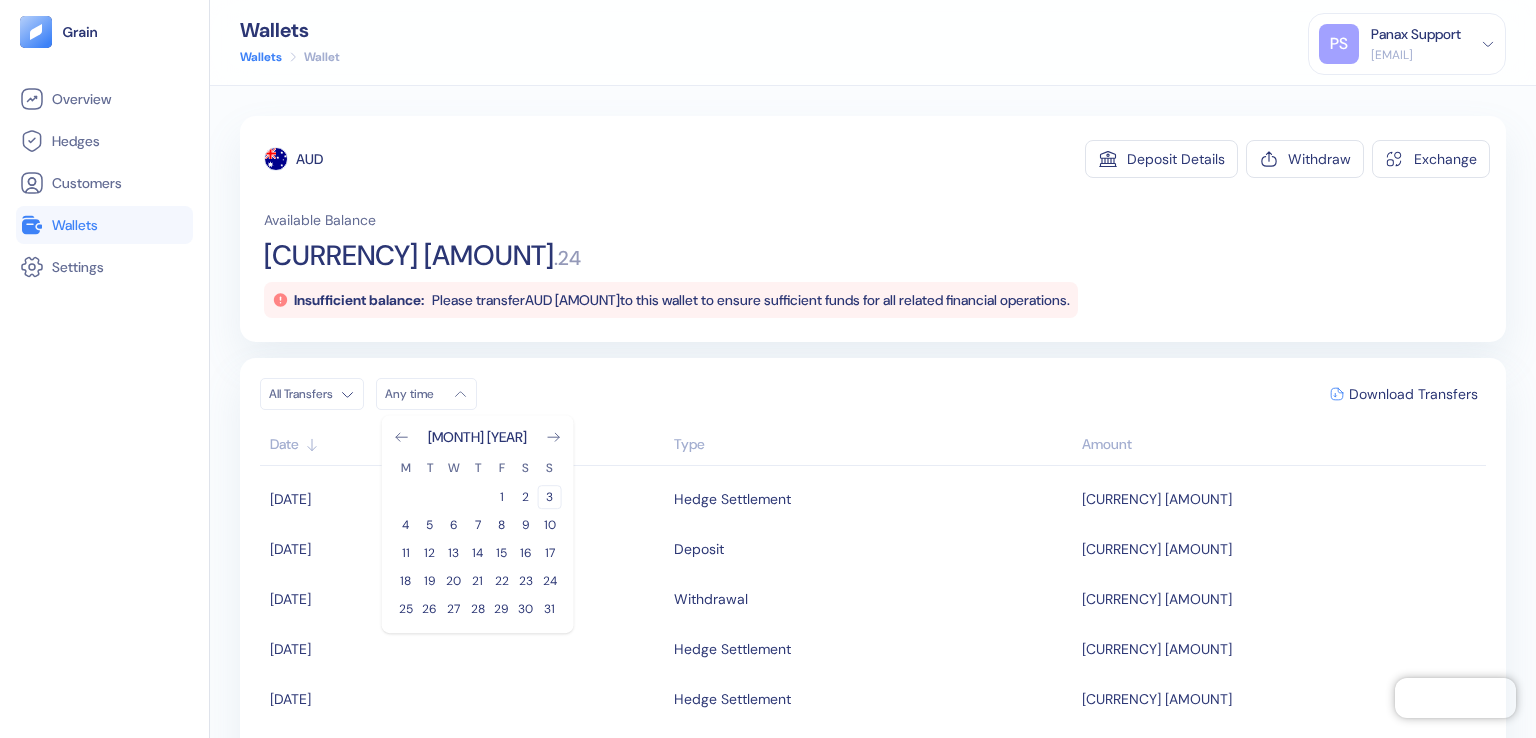 click on "3" at bounding box center [550, 497] 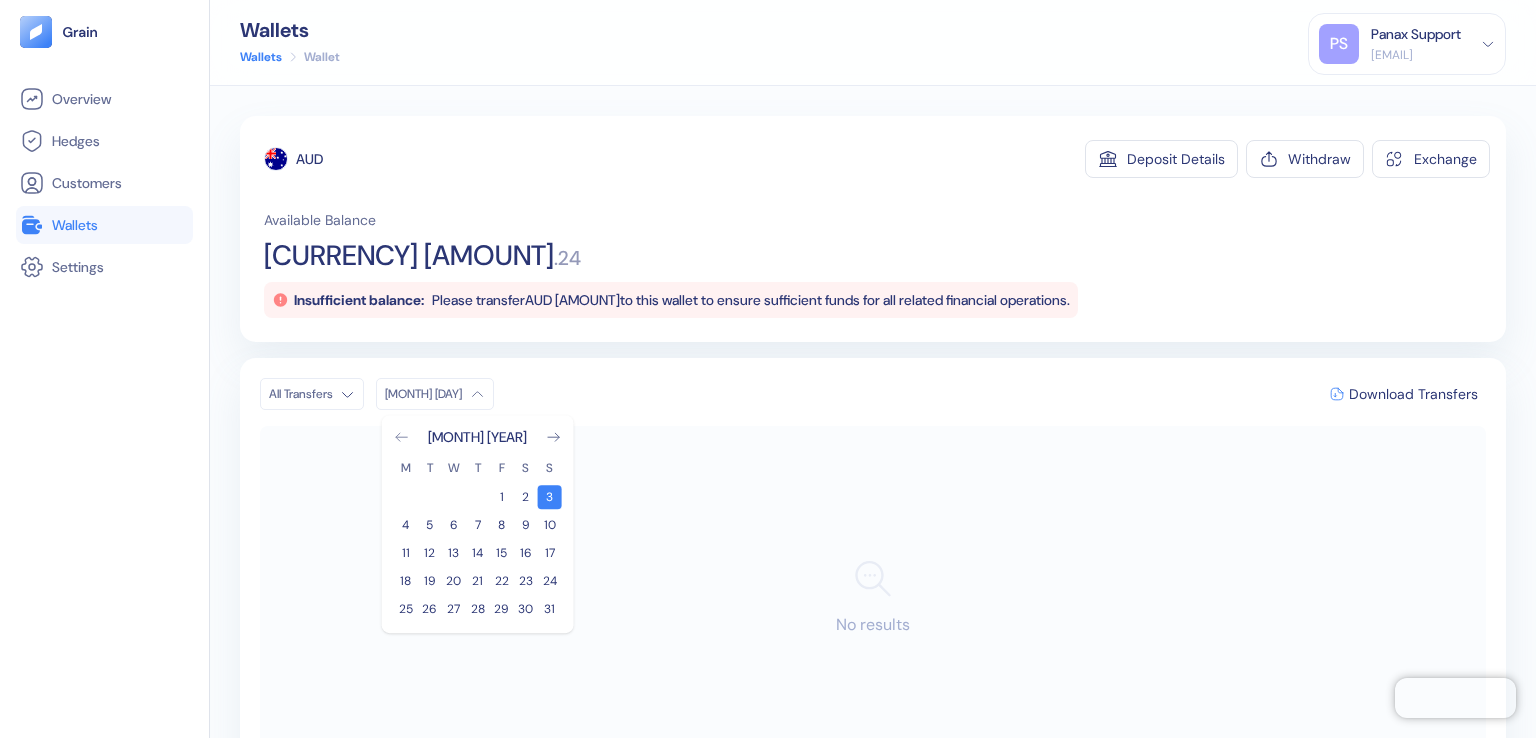 click 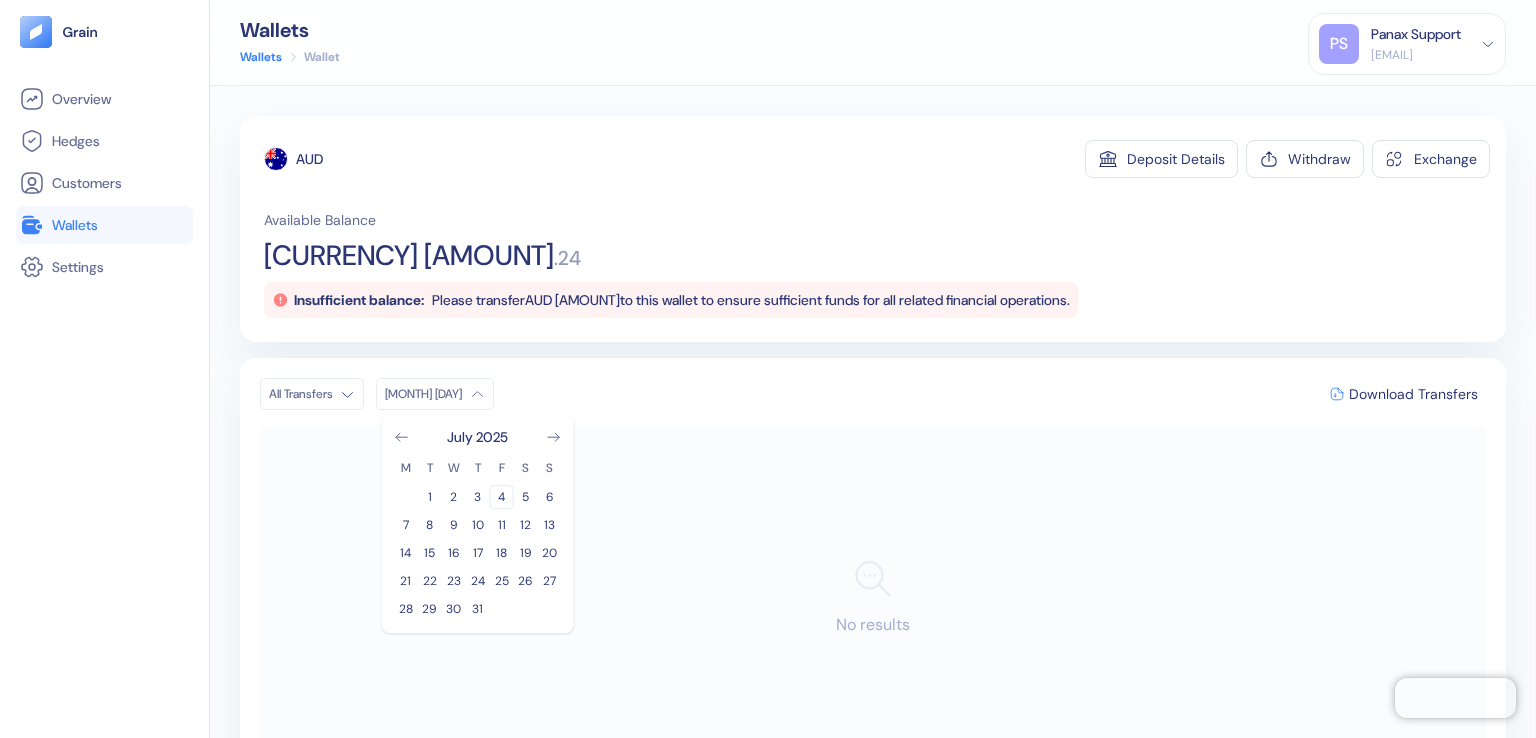 click on "4" at bounding box center [502, 497] 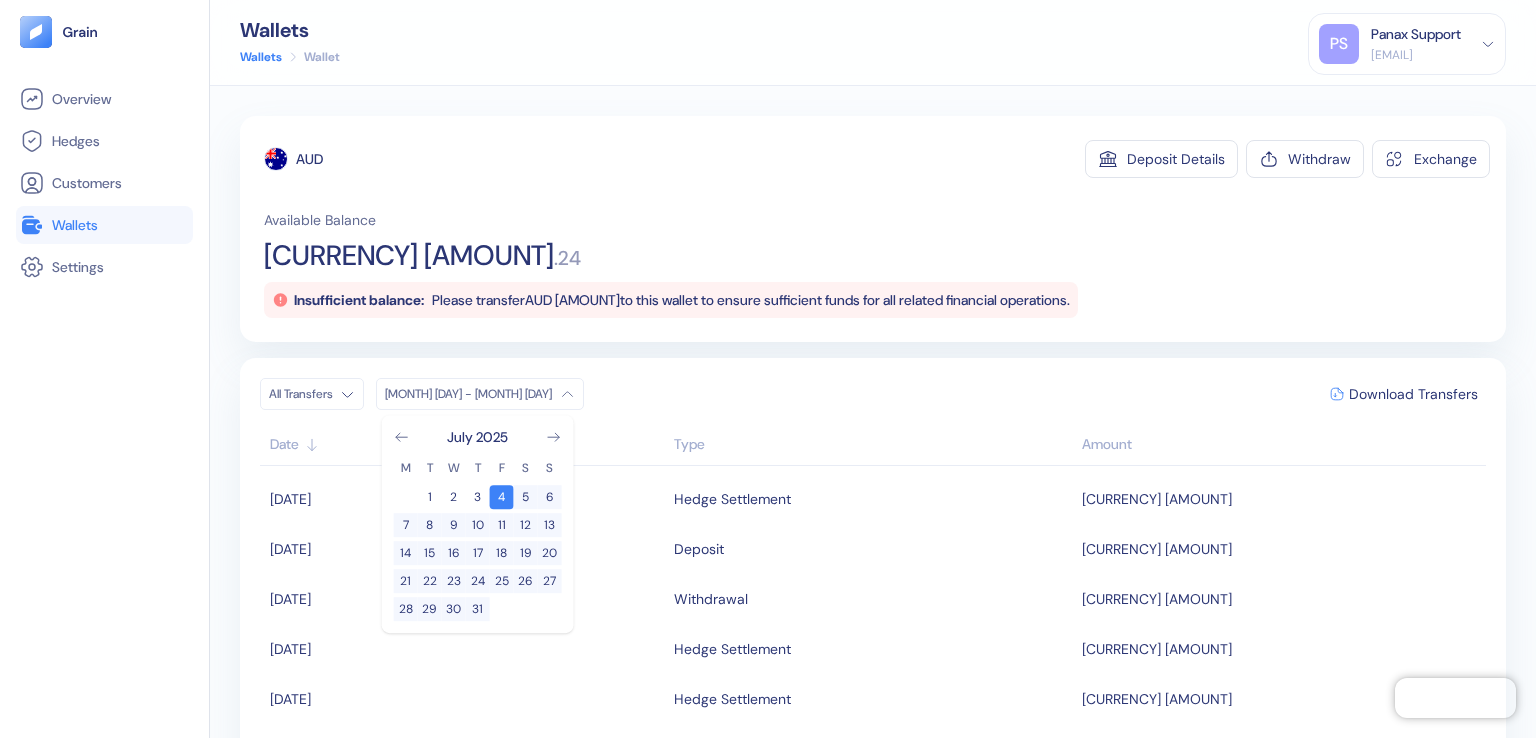click on "AUD" at bounding box center (309, 159) 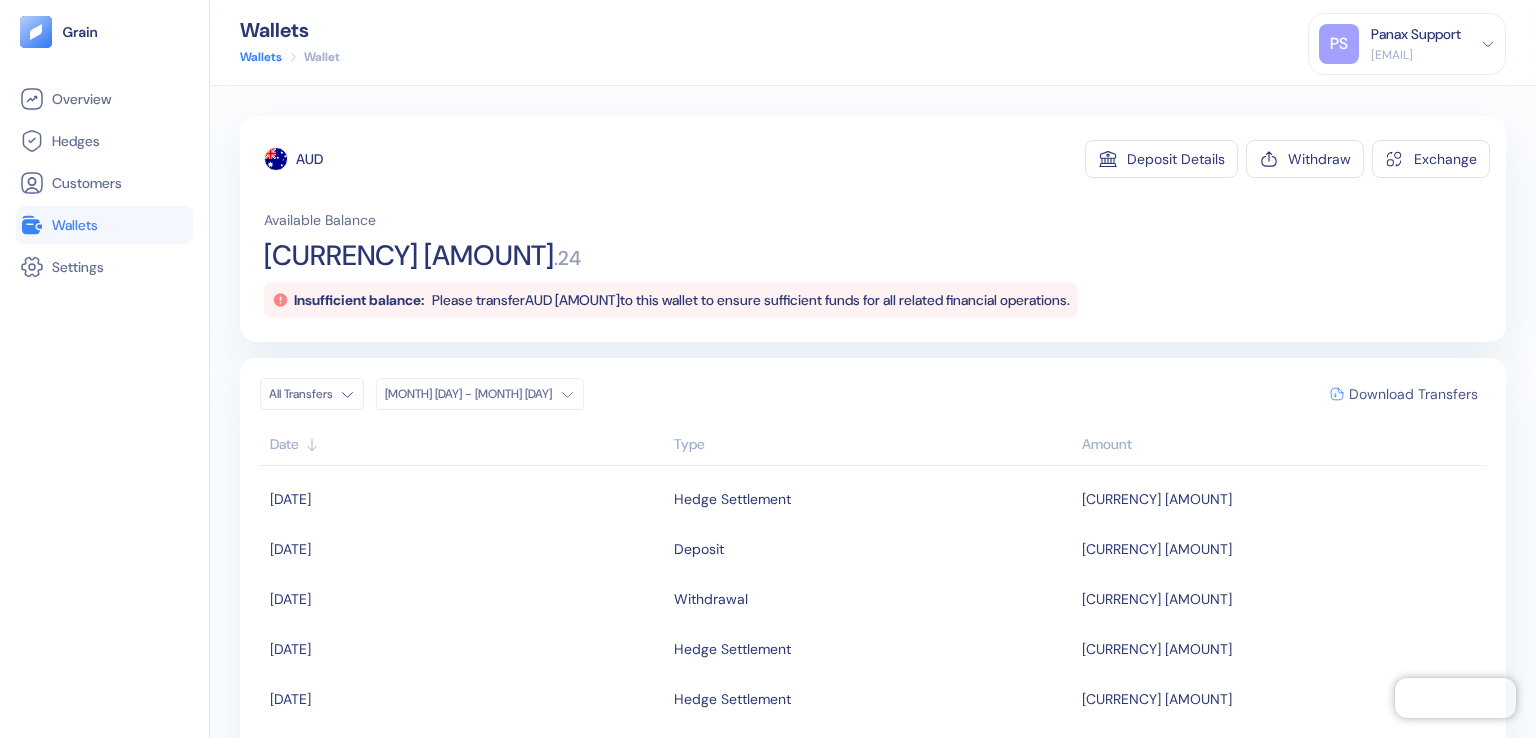 click on "Download Transfers" at bounding box center (1413, 394) 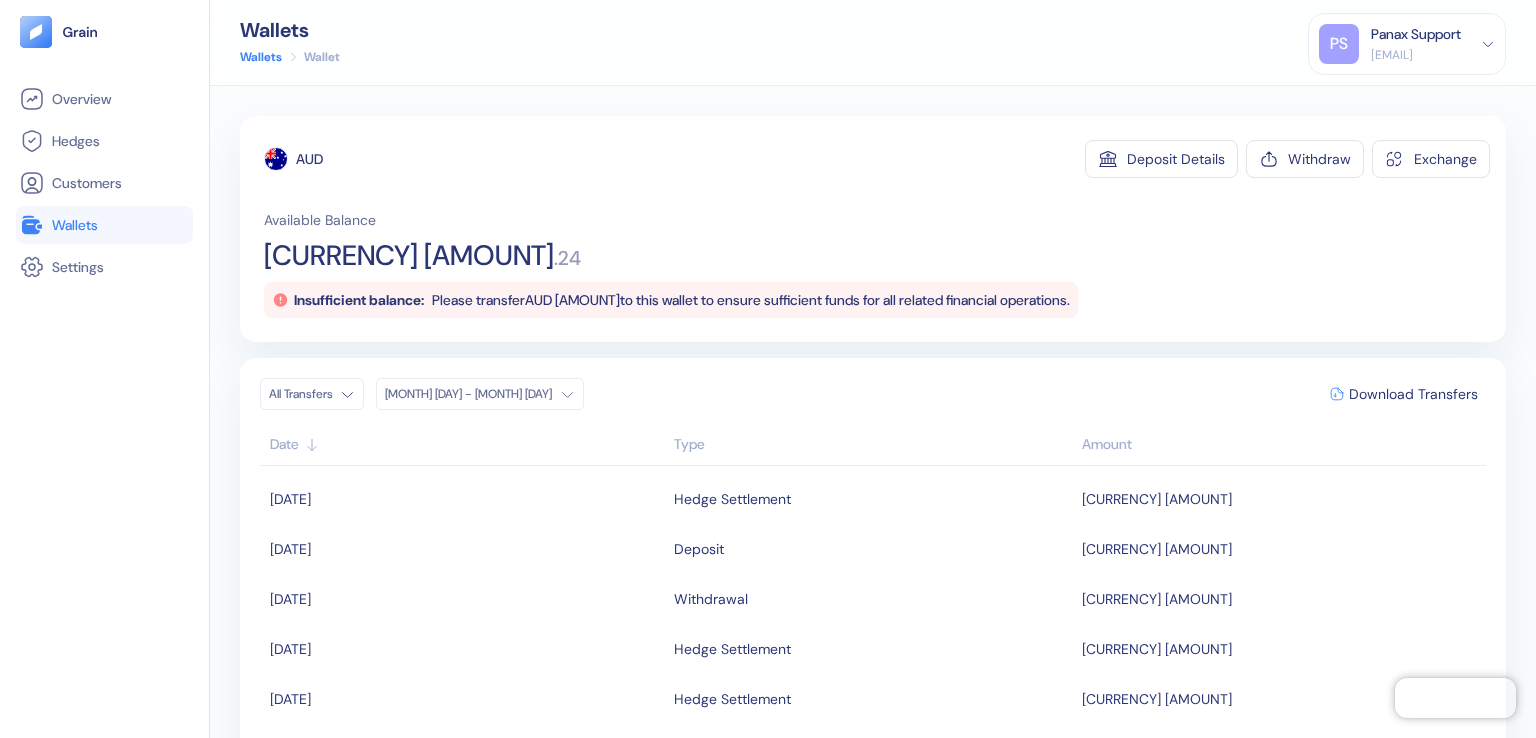 click on "Wallets" at bounding box center (104, 225) 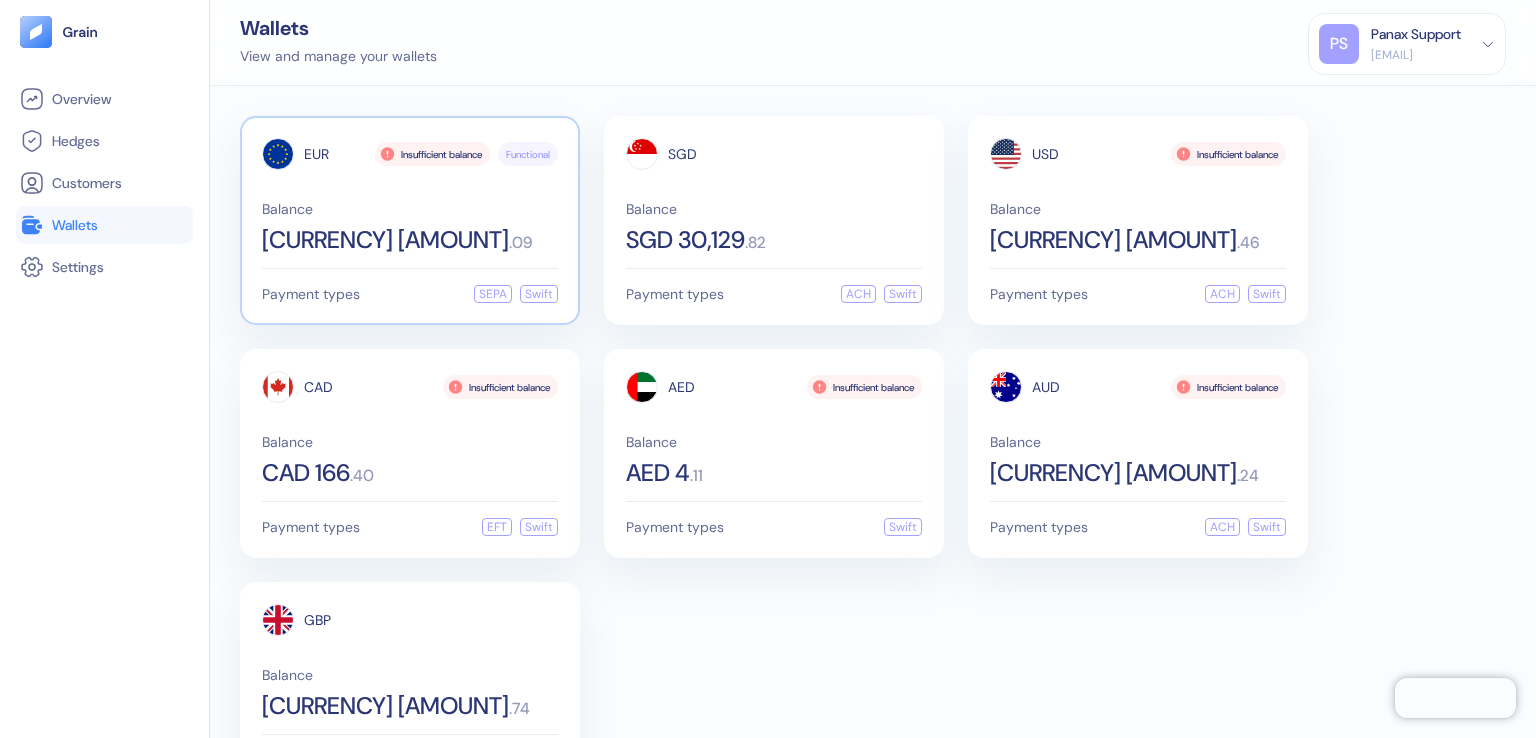 click on "EUR" at bounding box center (316, 154) 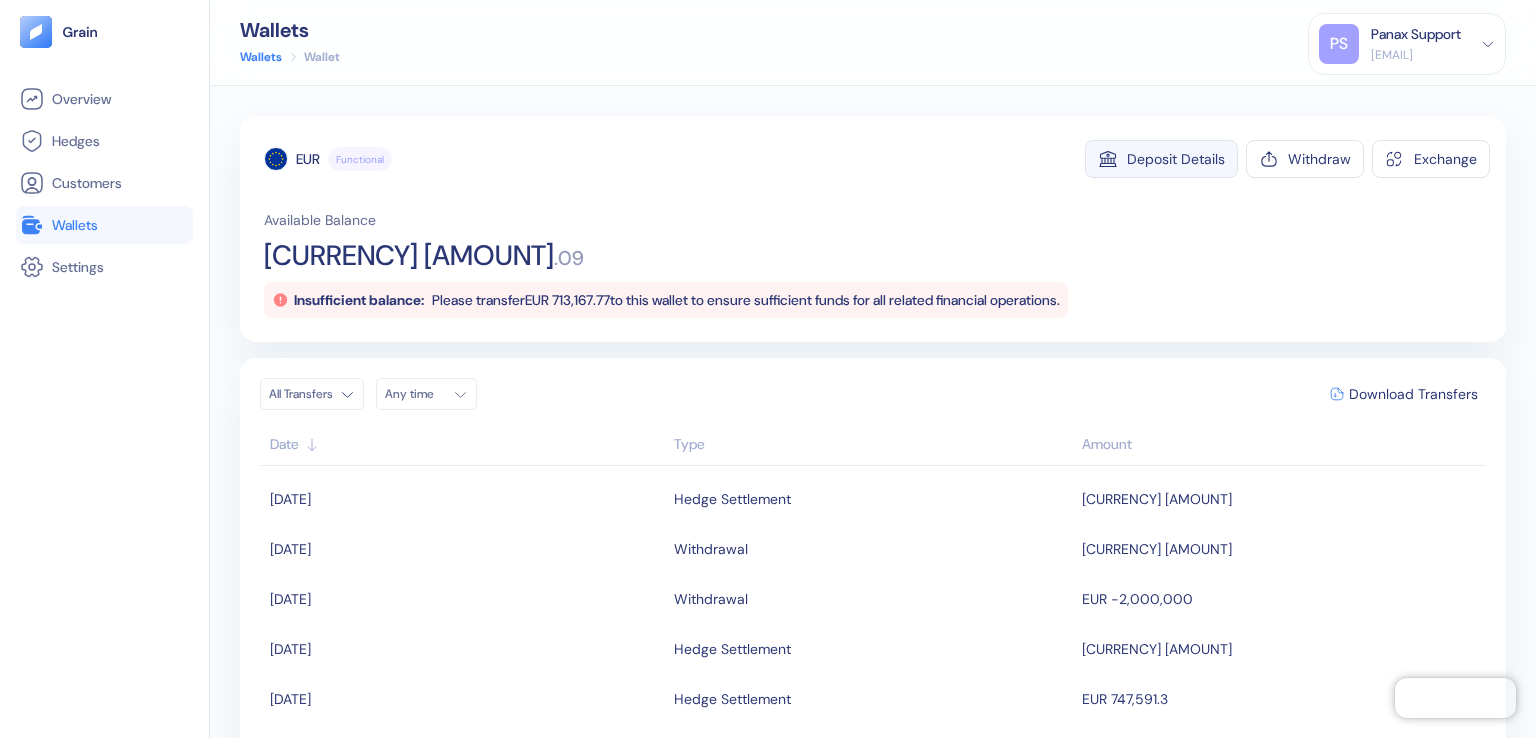 click on "Deposit Details" at bounding box center [1176, 159] 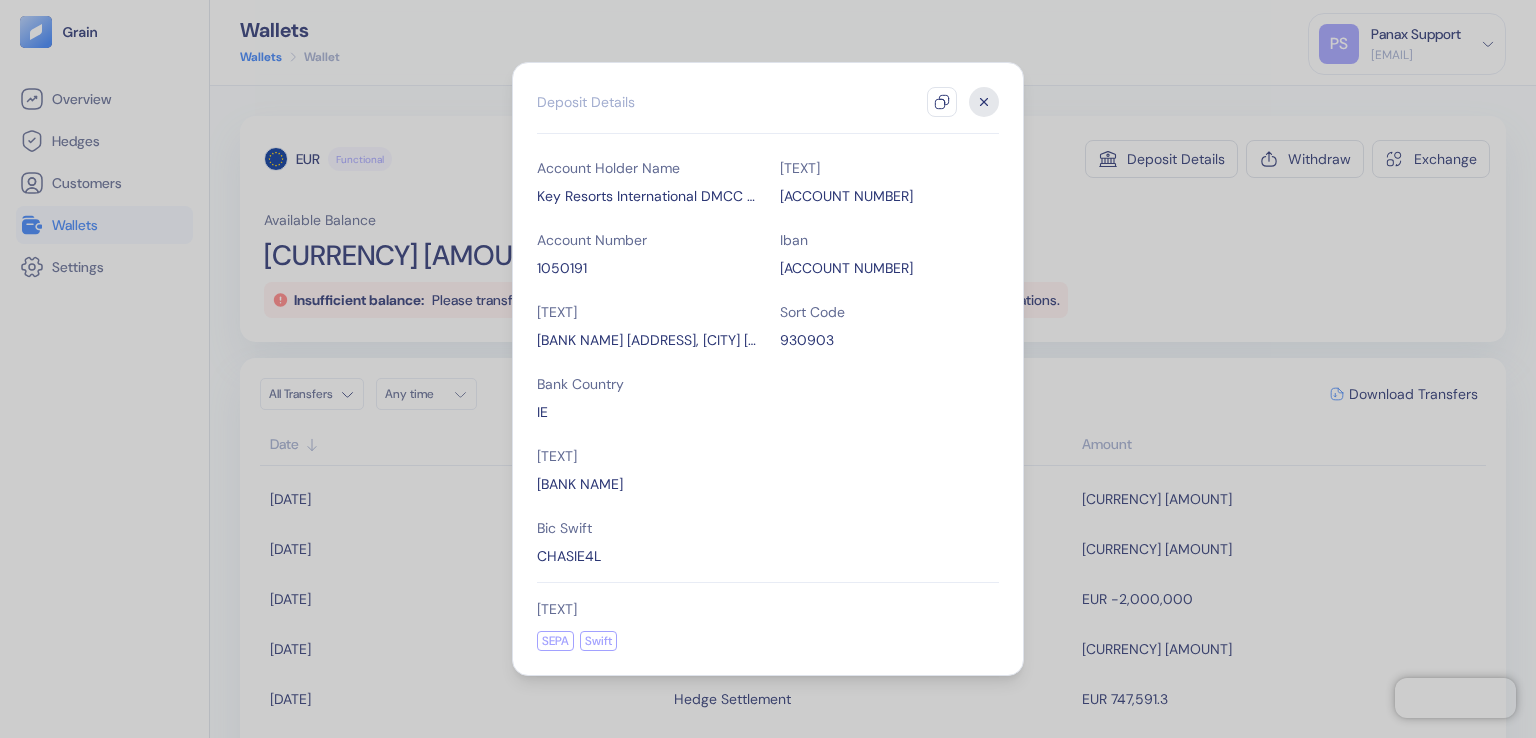click 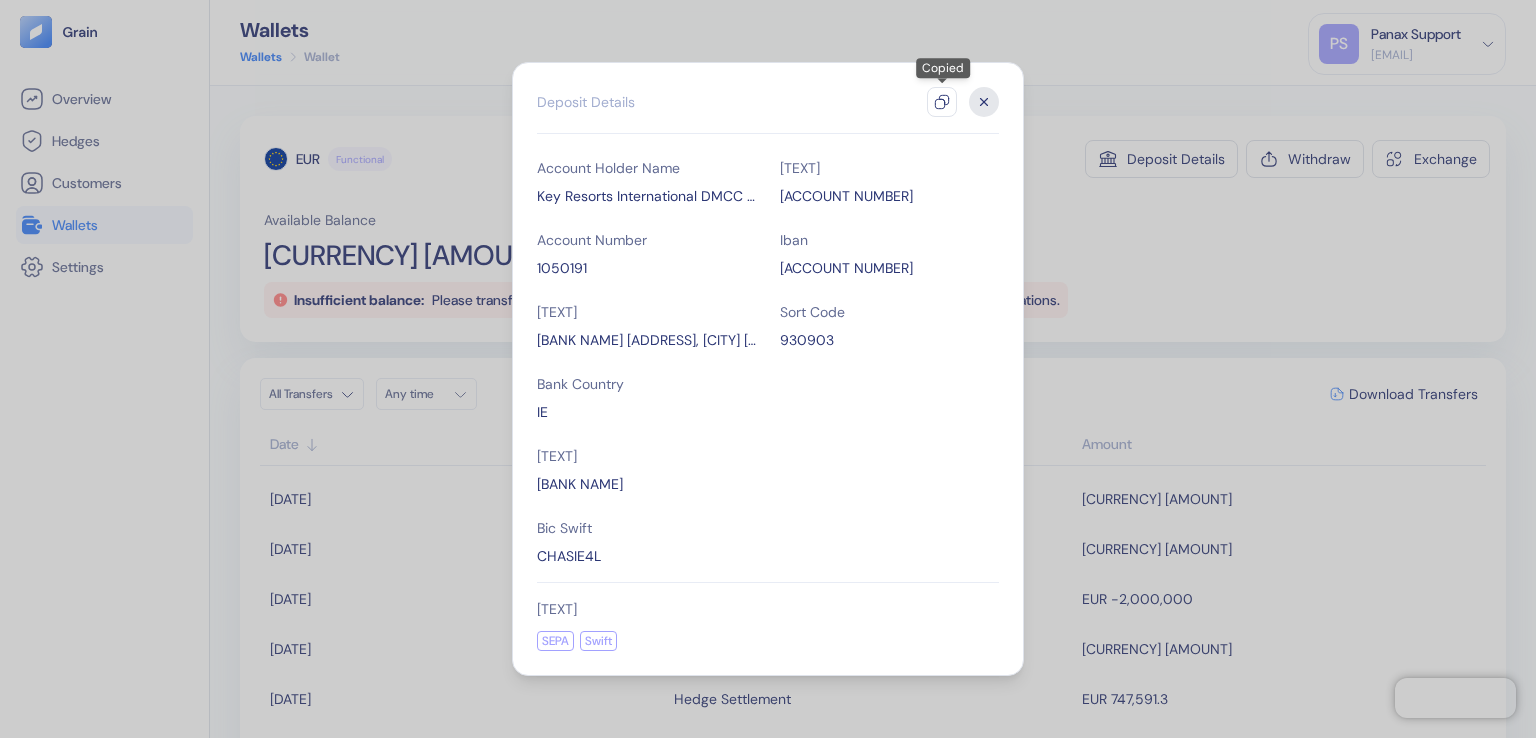 click 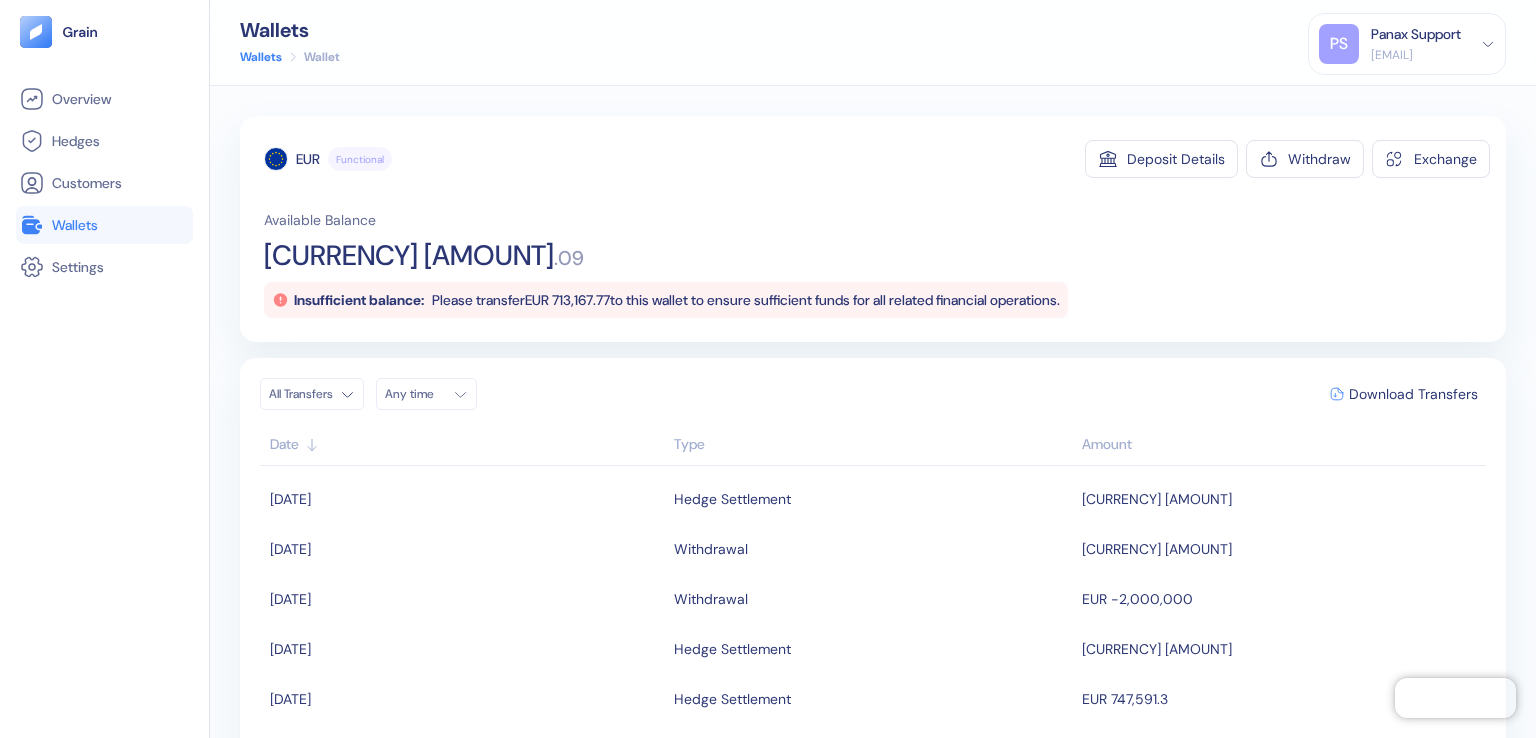 click on "Any time" at bounding box center [415, 394] 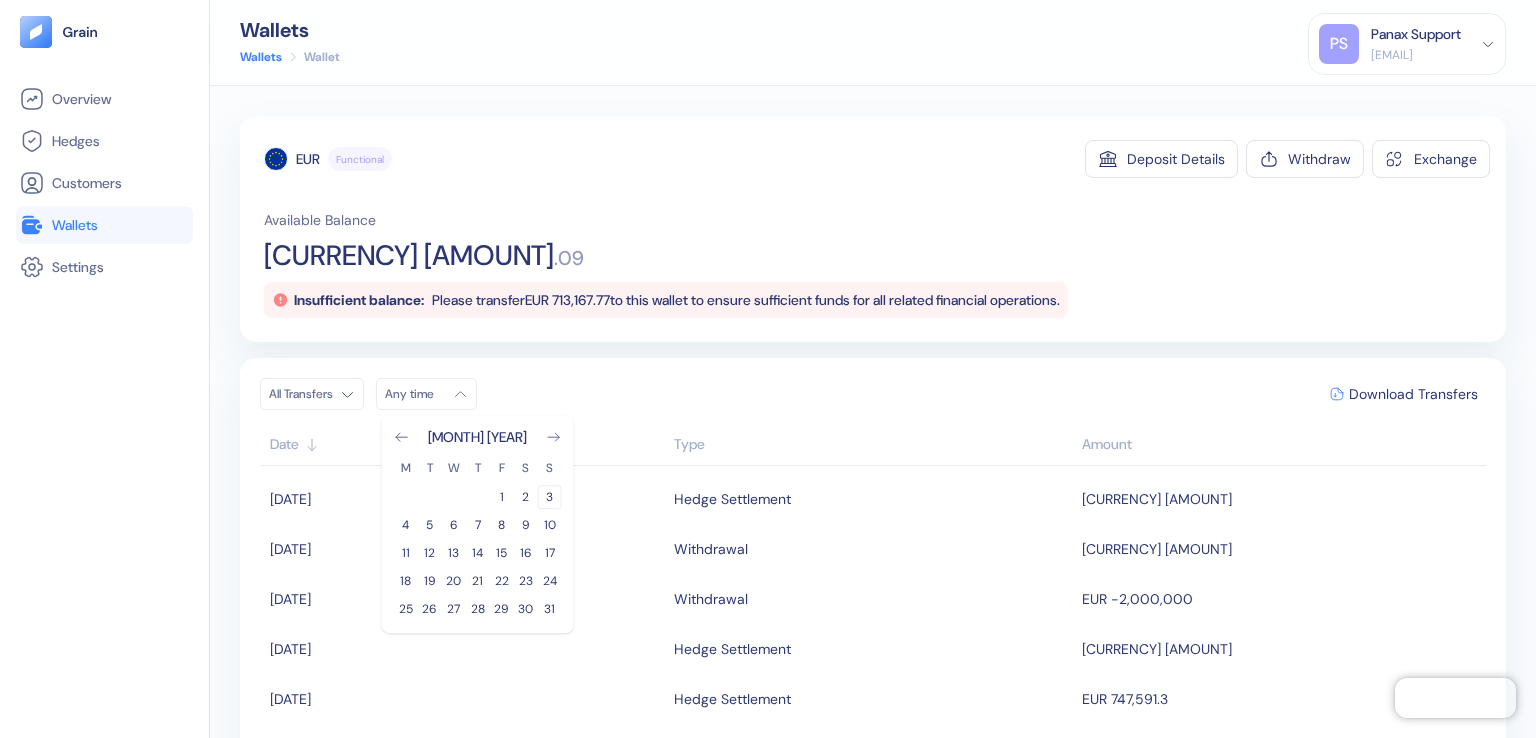 click on "3" at bounding box center [550, 497] 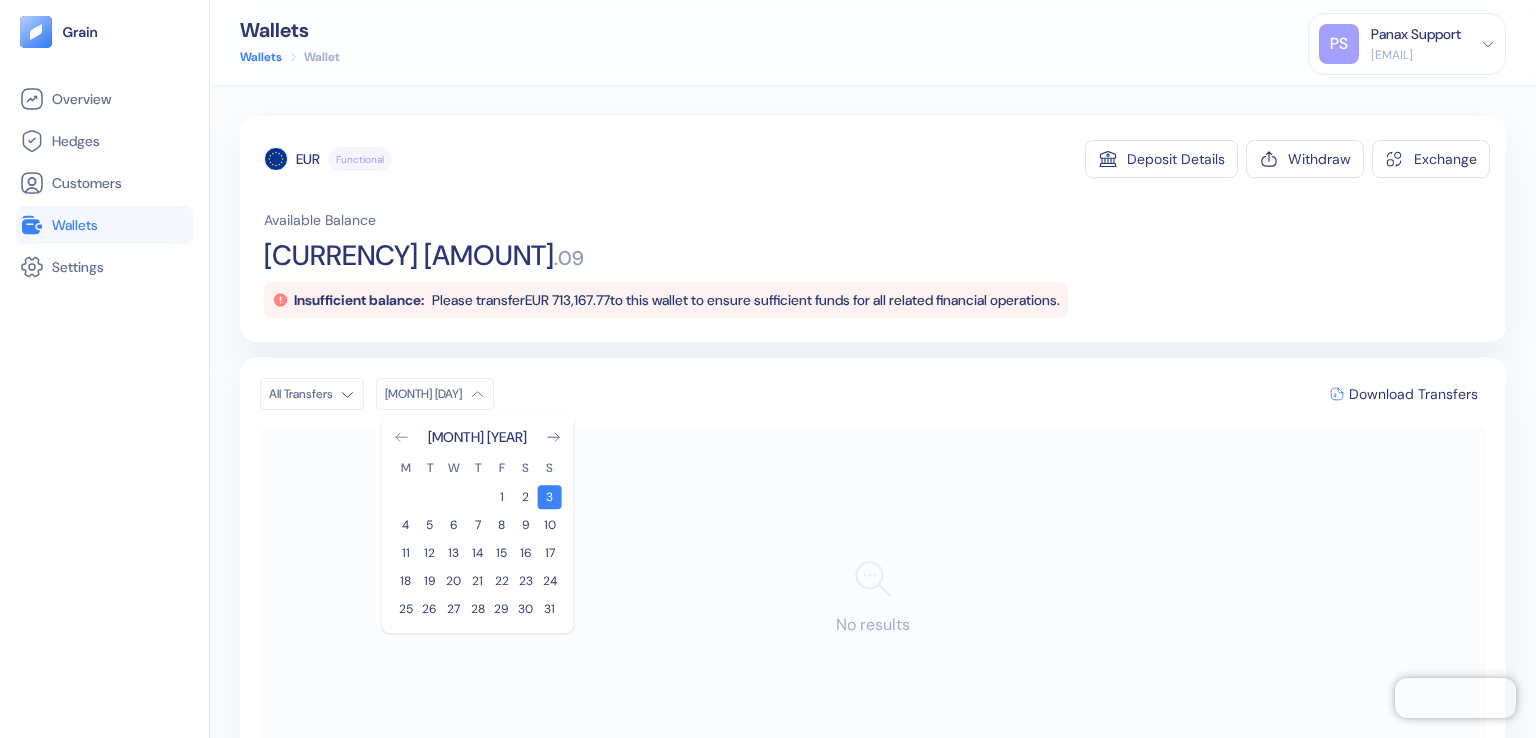 click 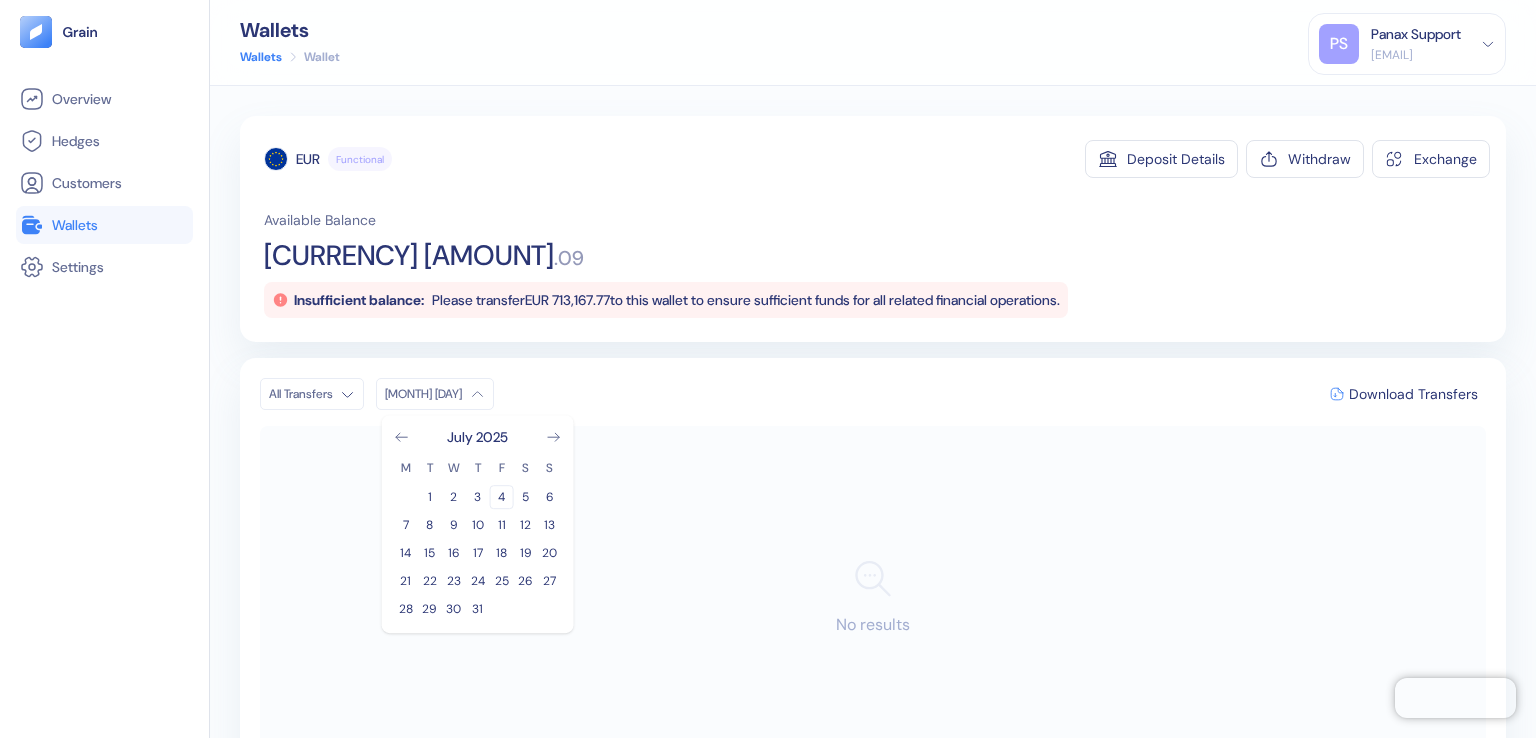 click on "4" at bounding box center (502, 497) 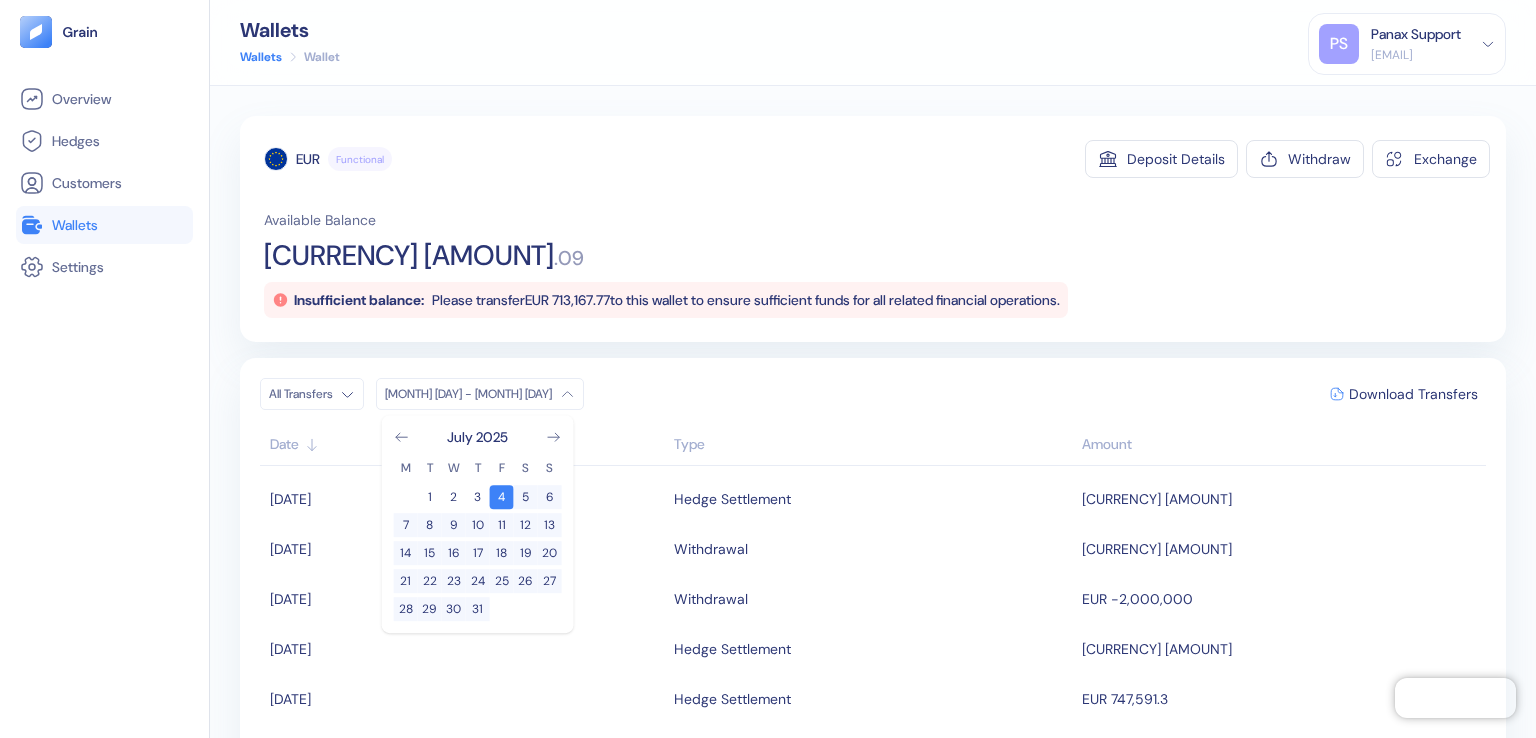 click on "EUR" at bounding box center [308, 159] 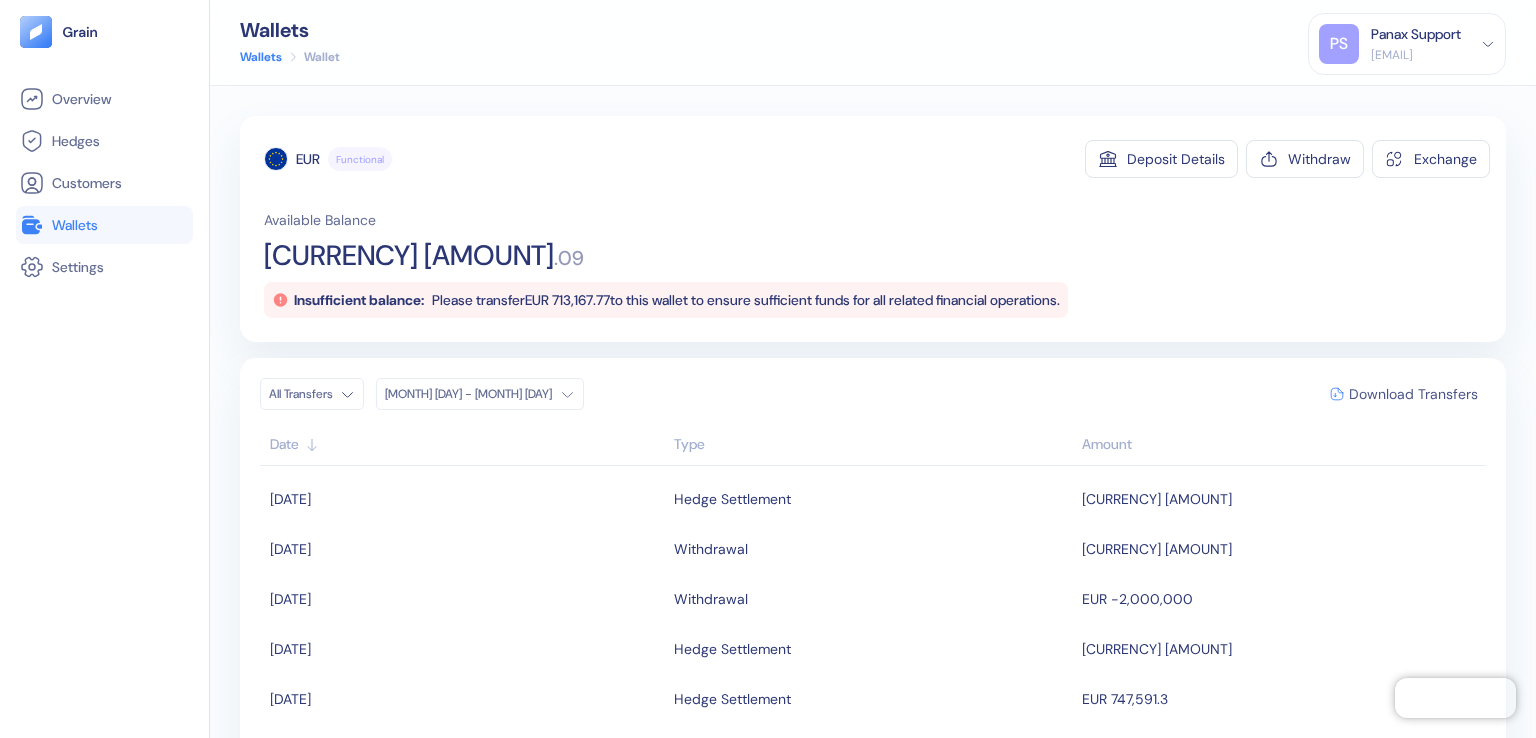 click on "Download Transfers" at bounding box center [1413, 394] 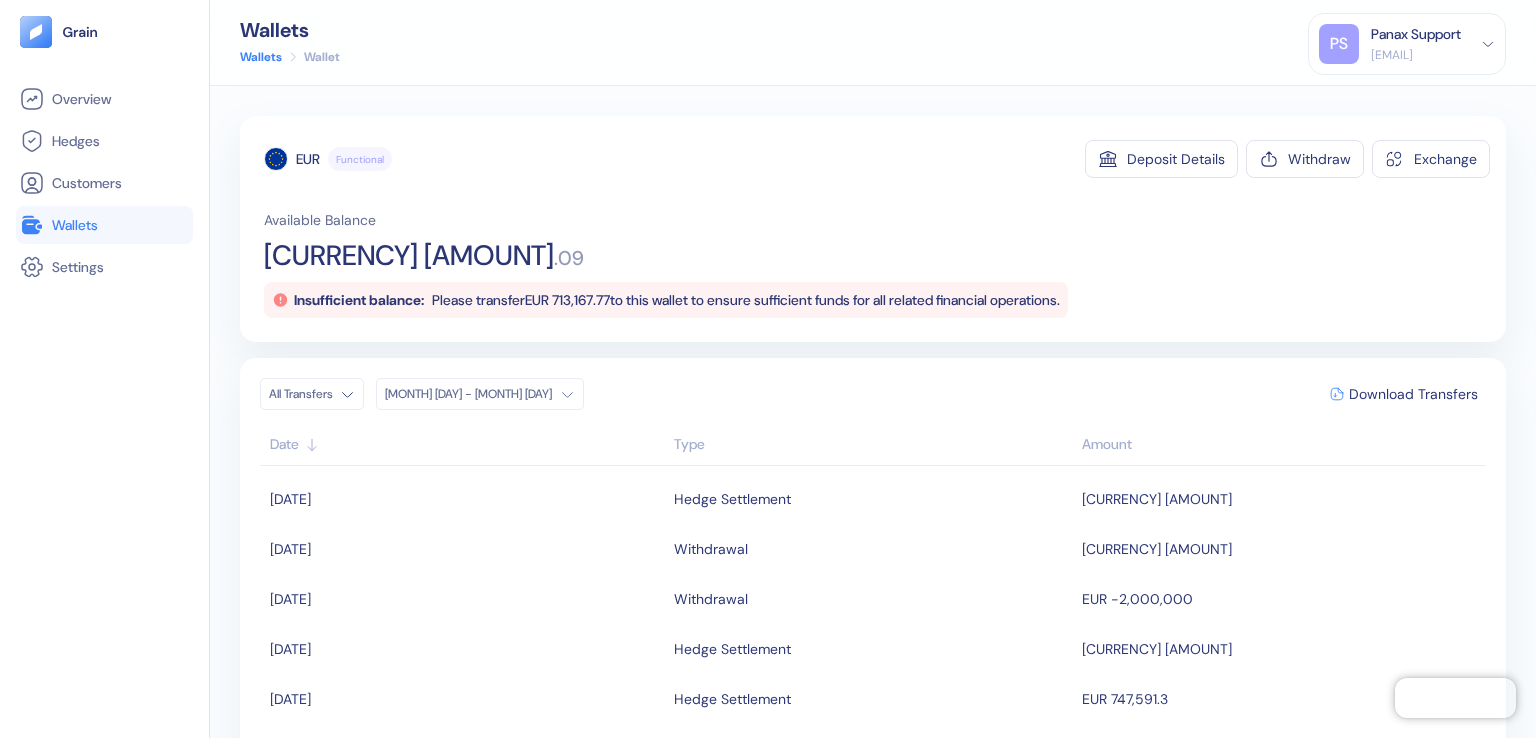 click on "Wallets" at bounding box center [104, 225] 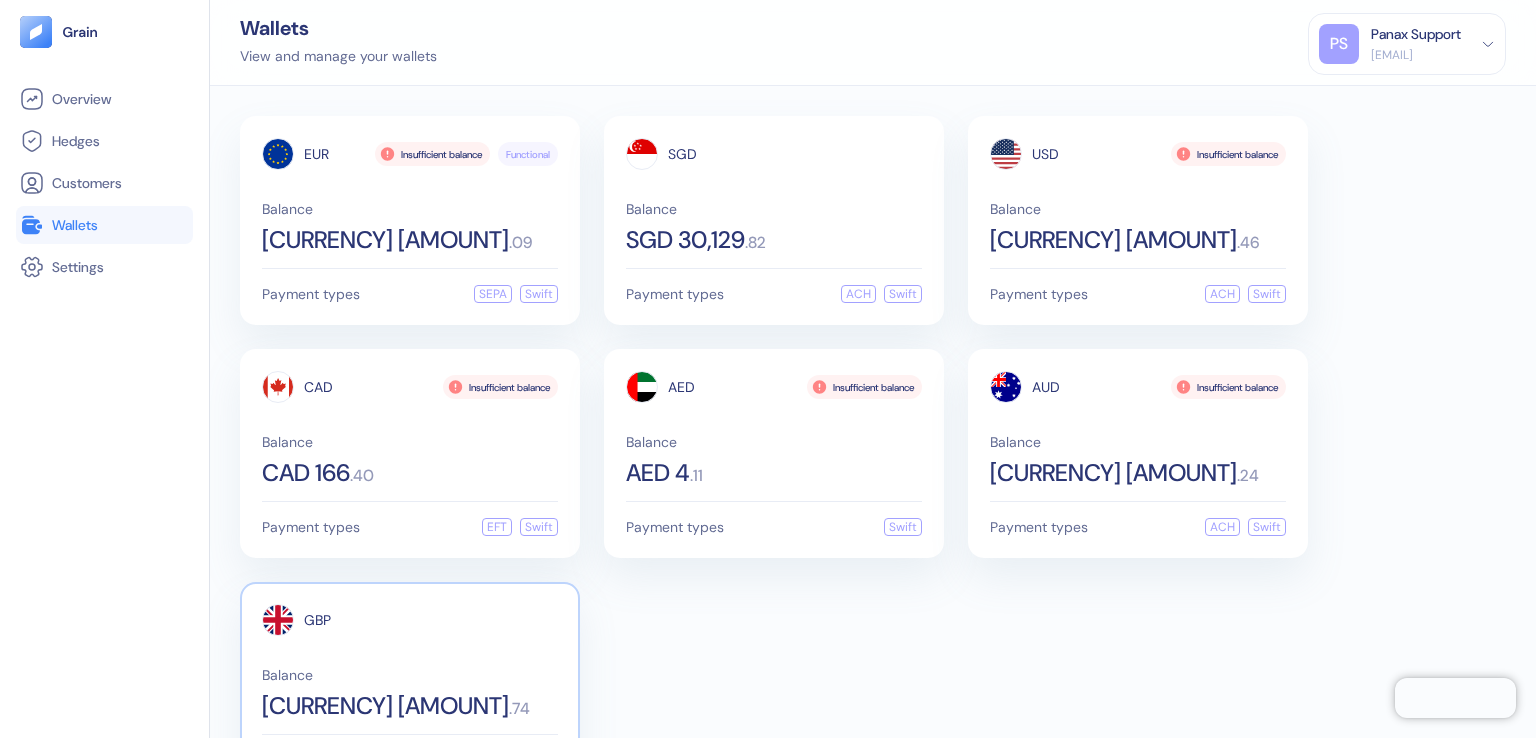 click on "GBP" at bounding box center [317, 620] 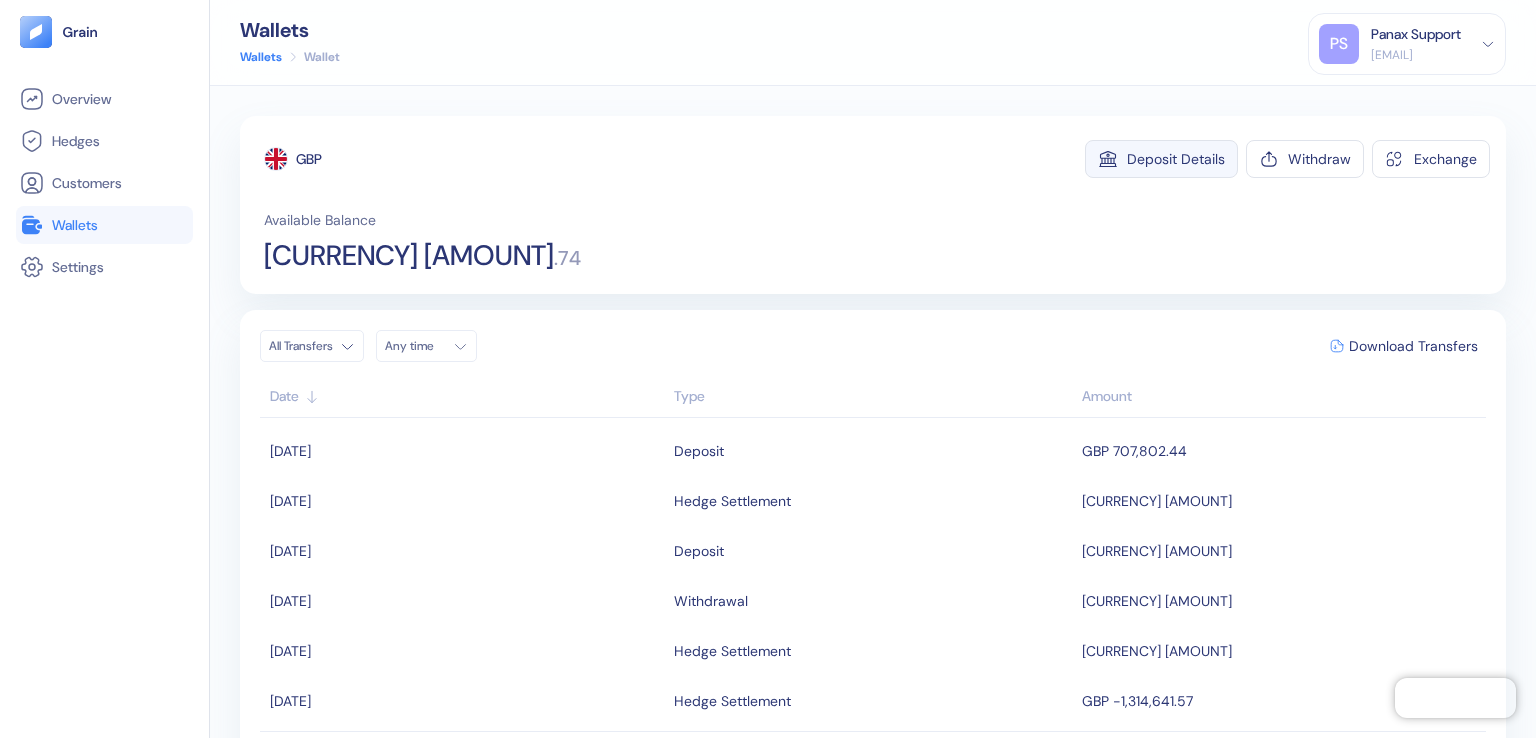 click on "Deposit Details" at bounding box center [1176, 159] 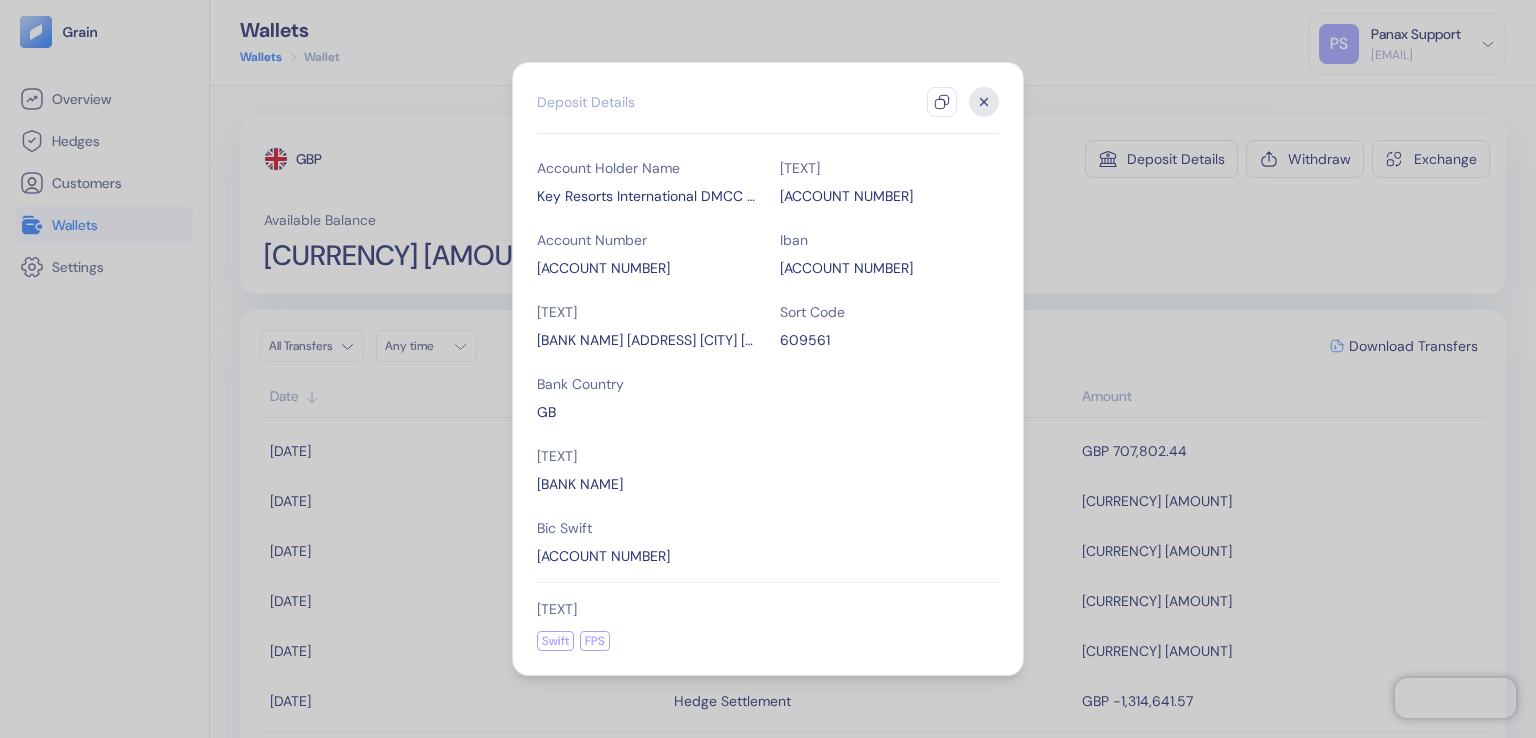 click 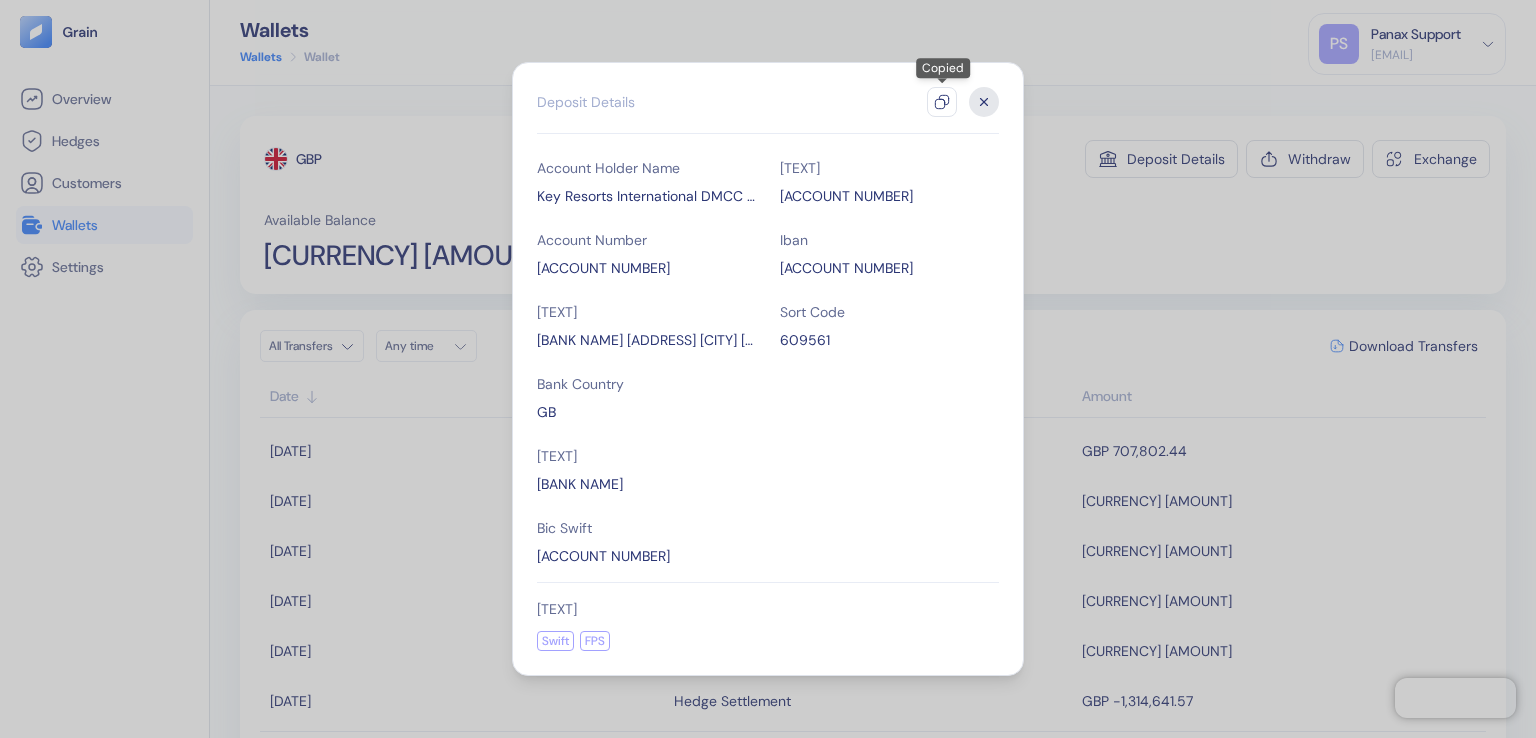 click 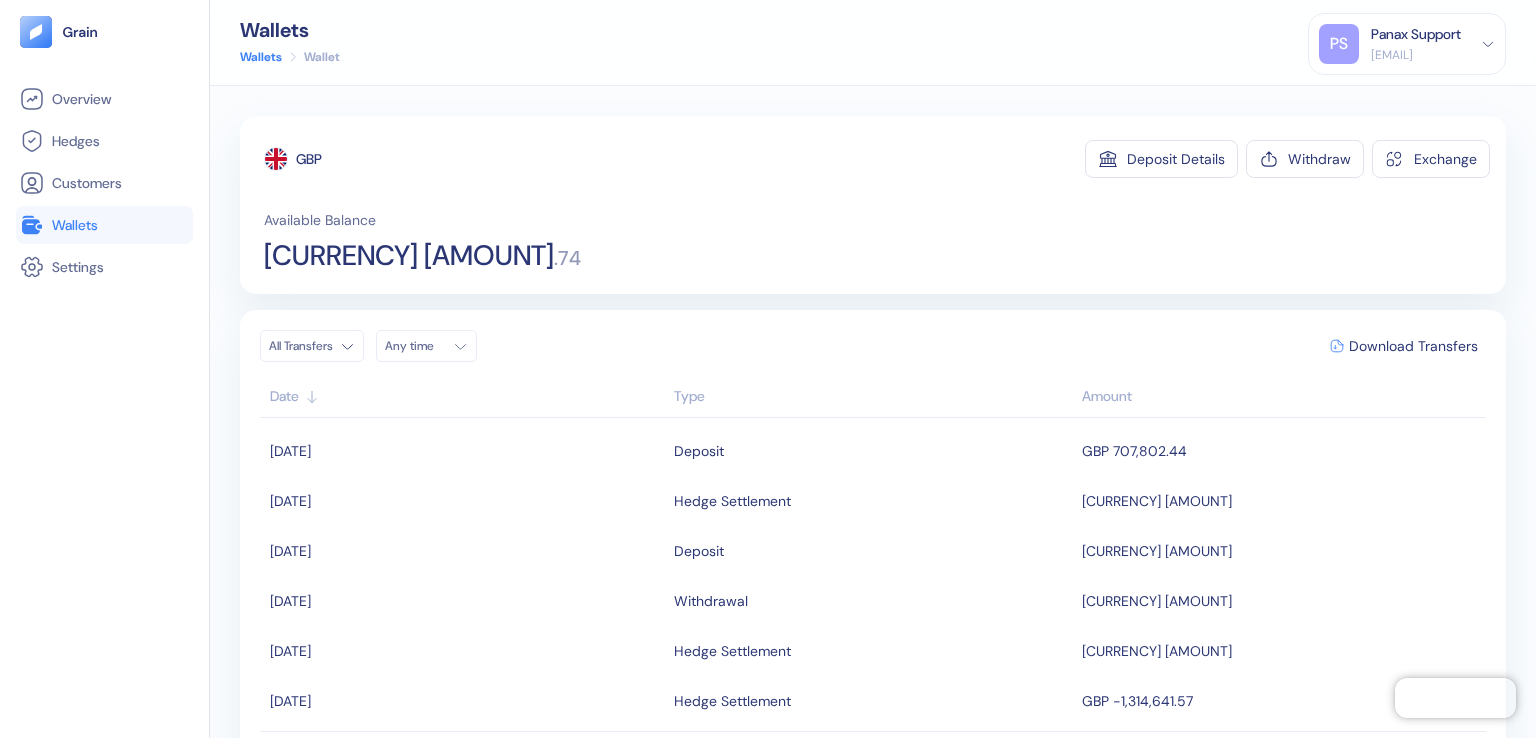 click on "Any time" at bounding box center [415, 346] 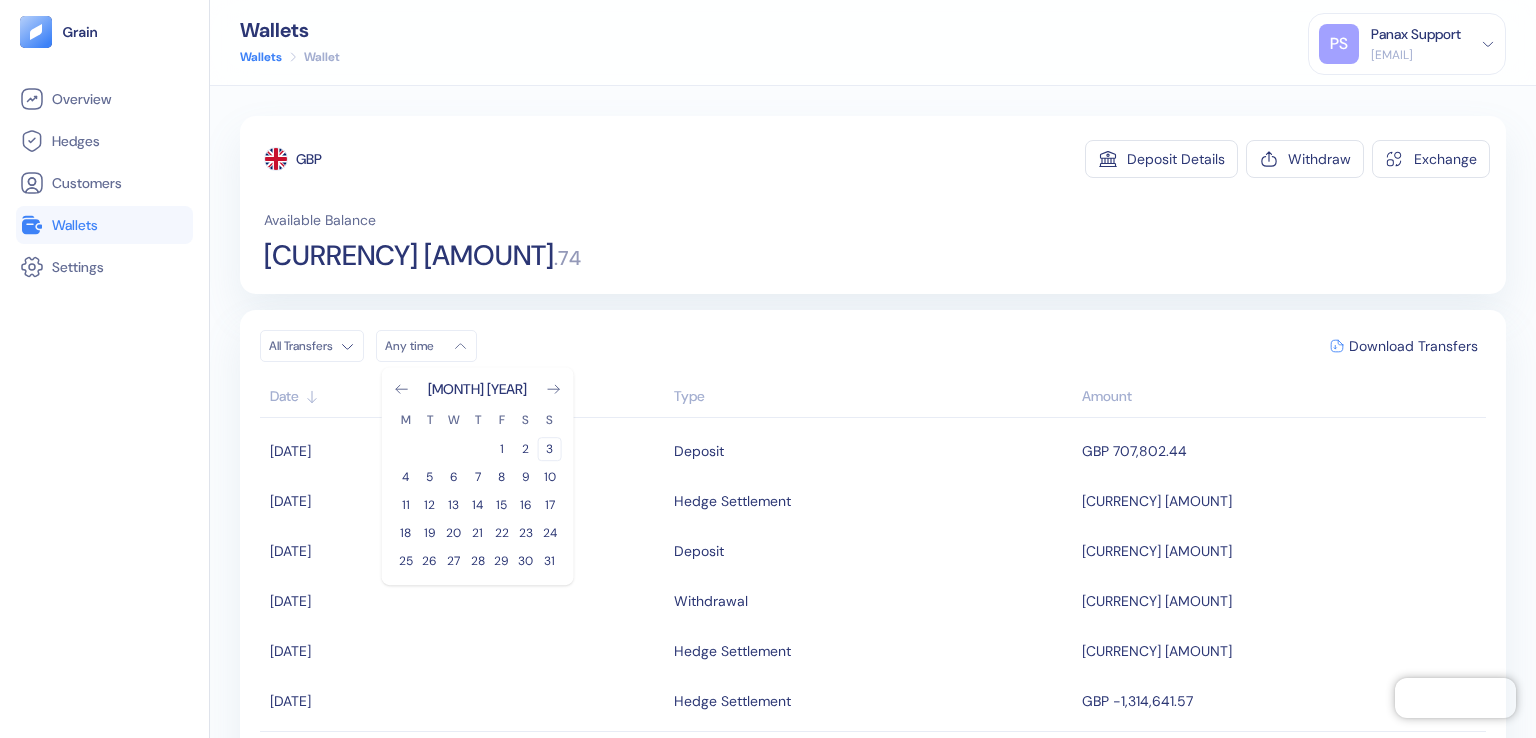 click on "3" at bounding box center (550, 449) 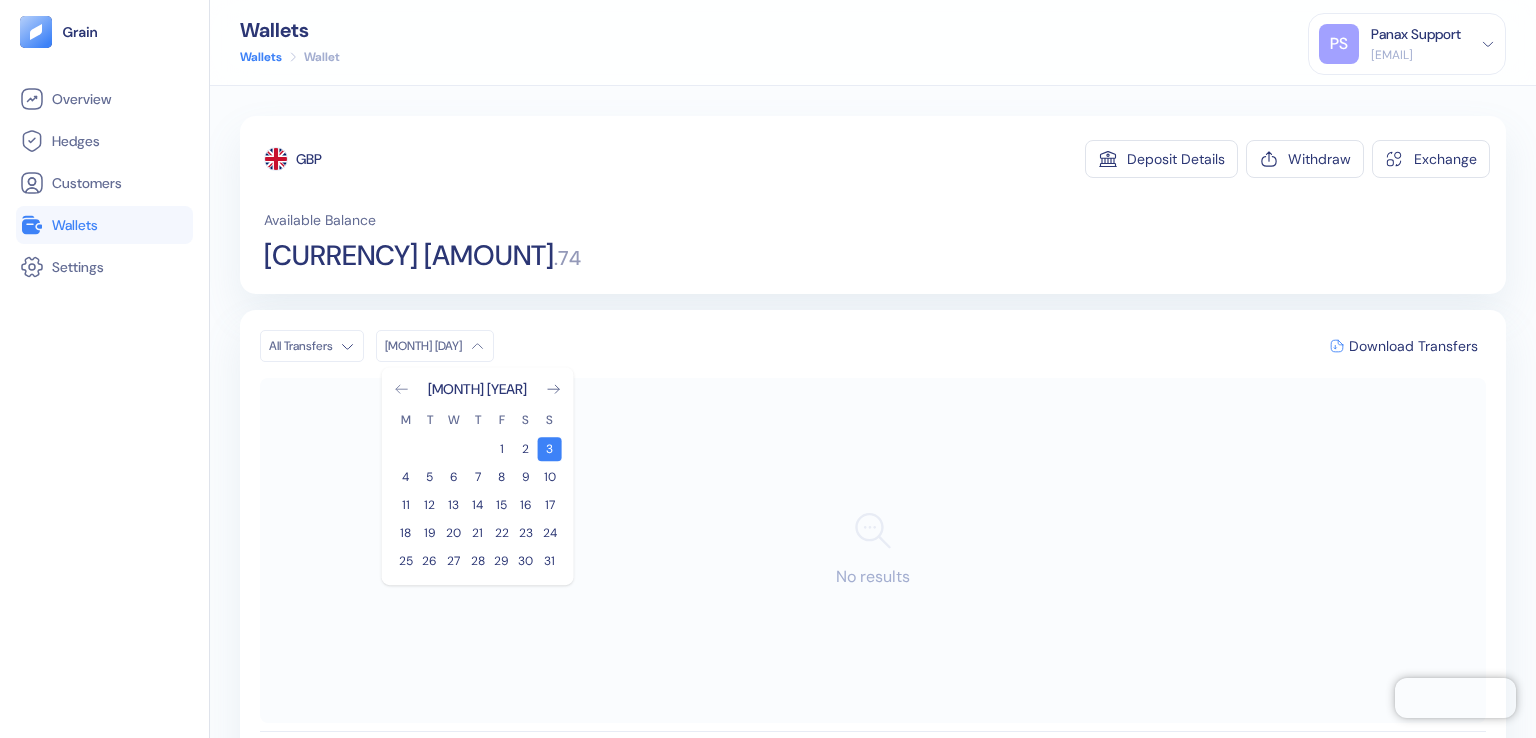 click 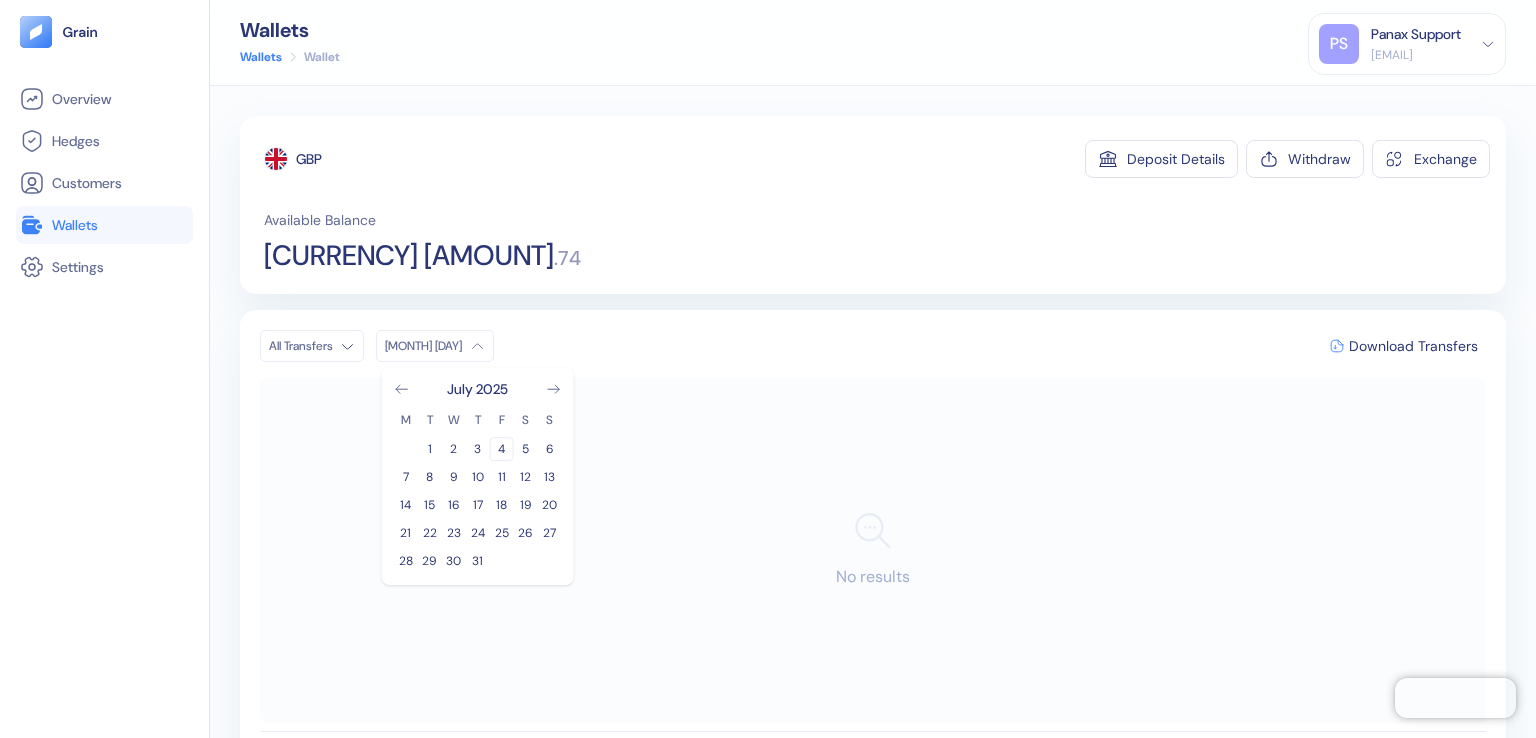 click on "4" at bounding box center [502, 449] 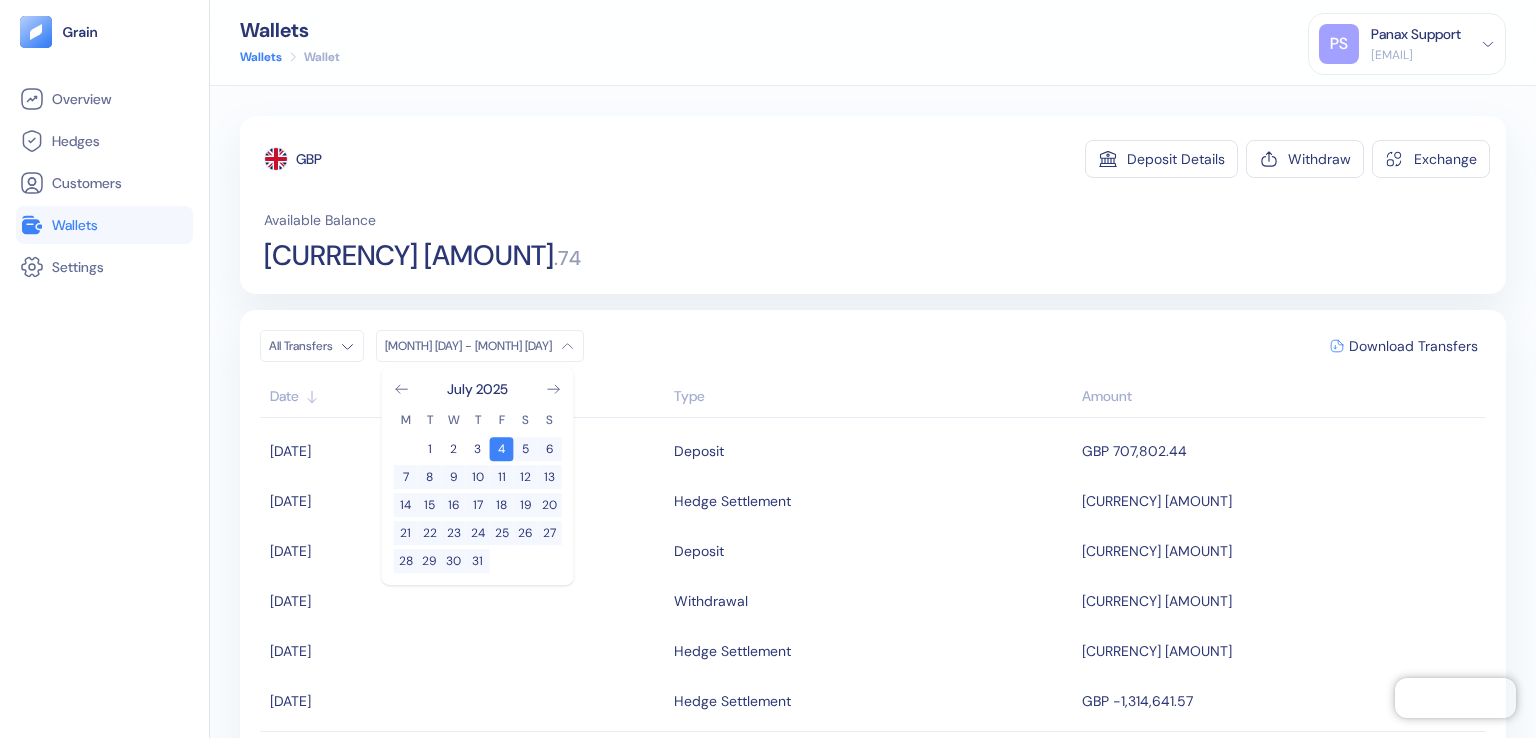 click on "GBP" at bounding box center [309, 159] 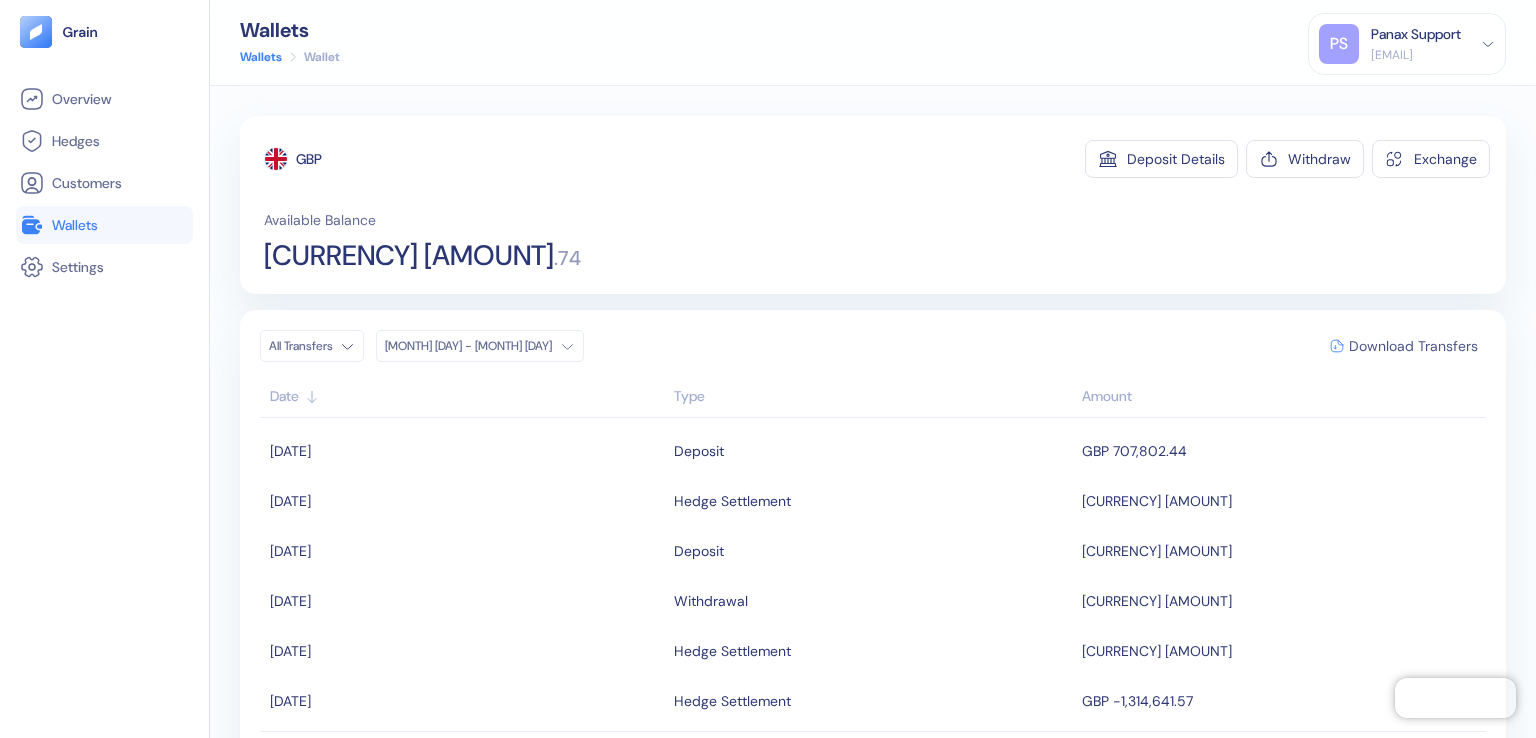 click on "Download Transfers" at bounding box center (1413, 346) 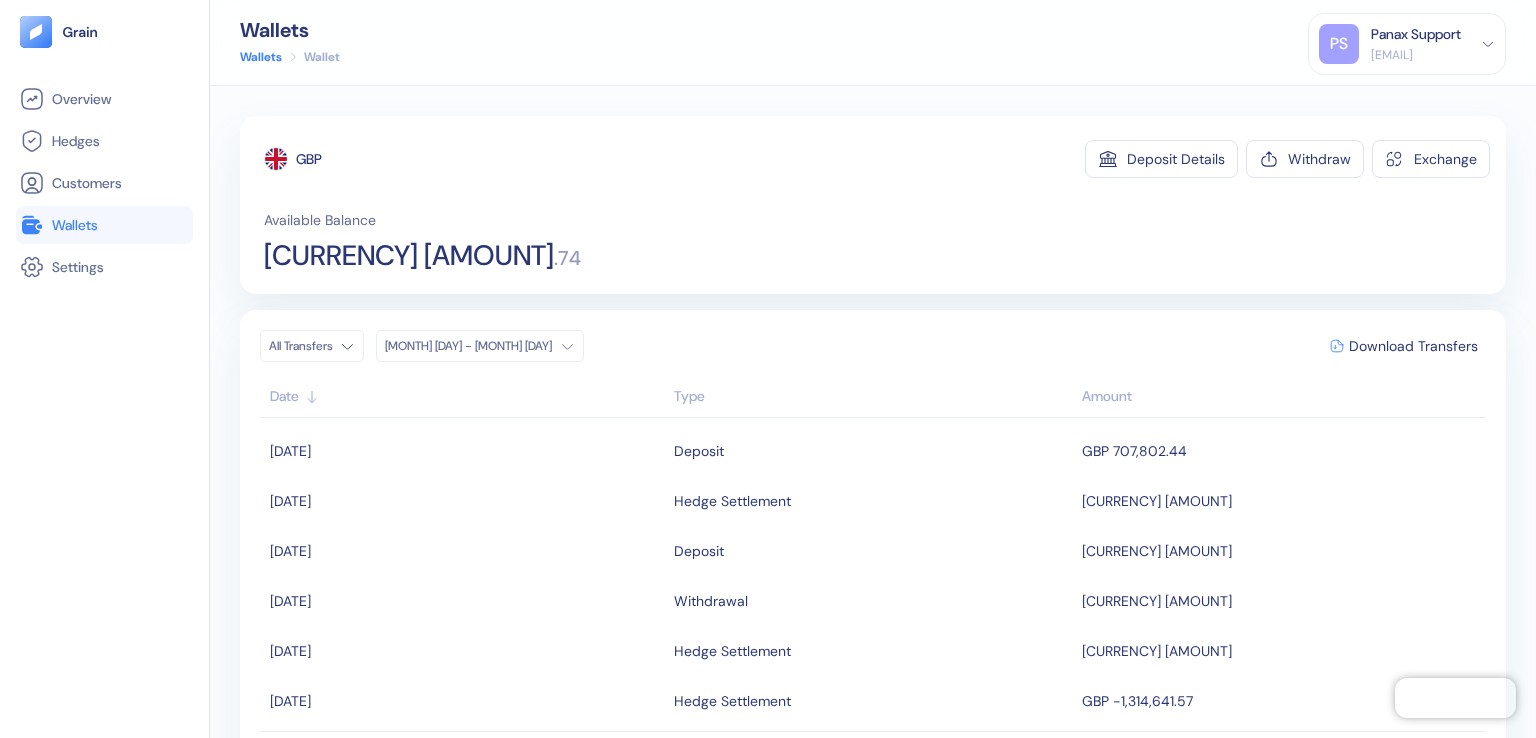 click on "Panax Support" at bounding box center [1416, 34] 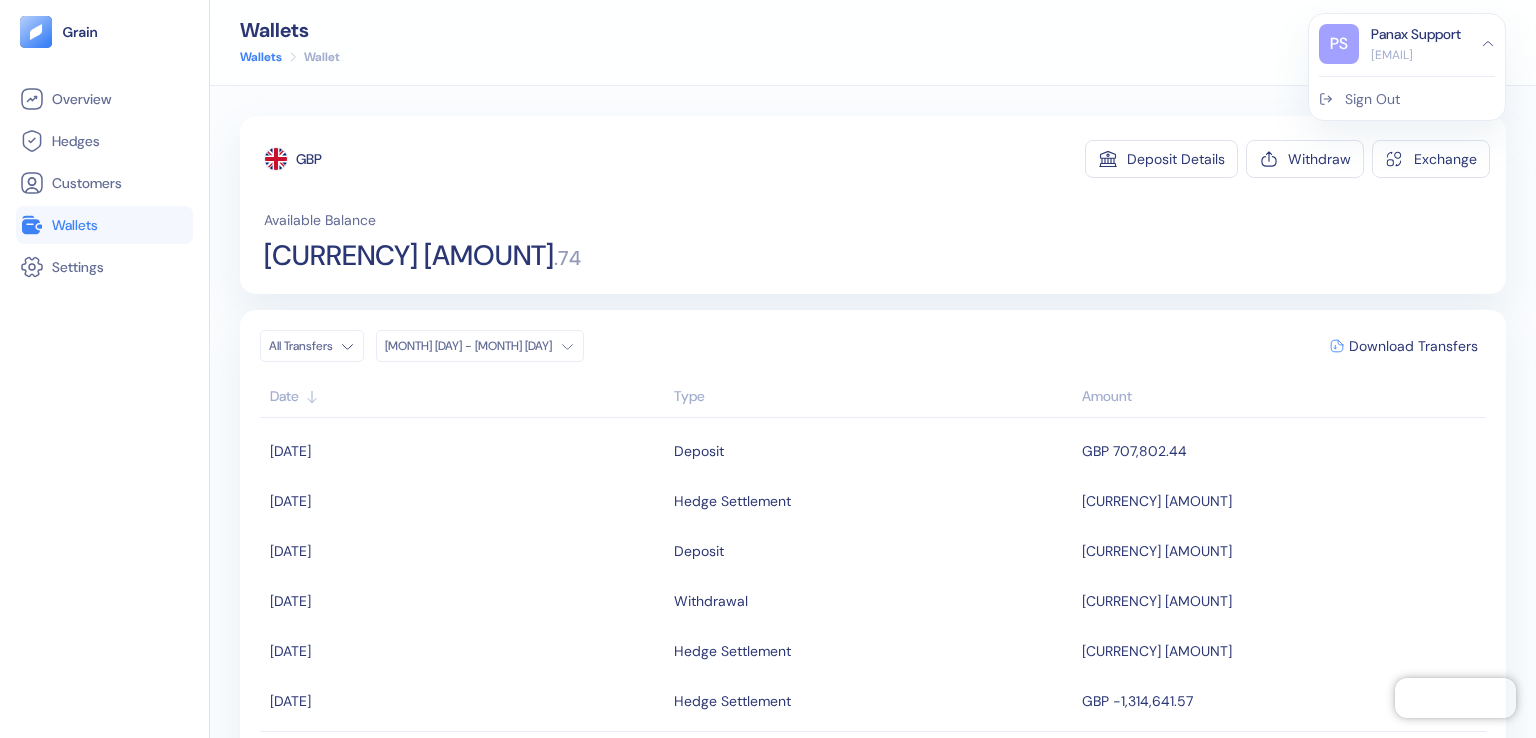 click on "Sign Out" at bounding box center (1372, 99) 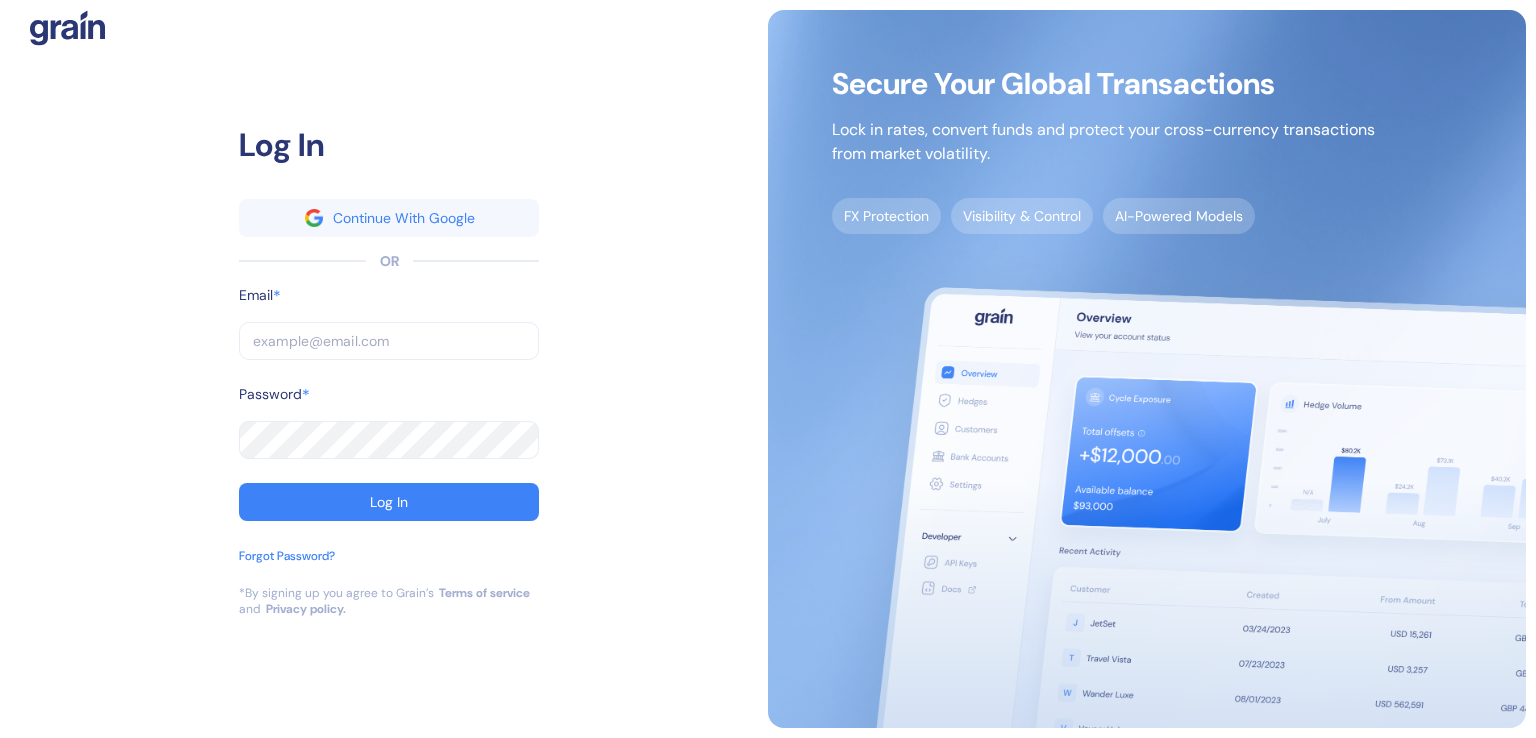 scroll, scrollTop: 0, scrollLeft: 0, axis: both 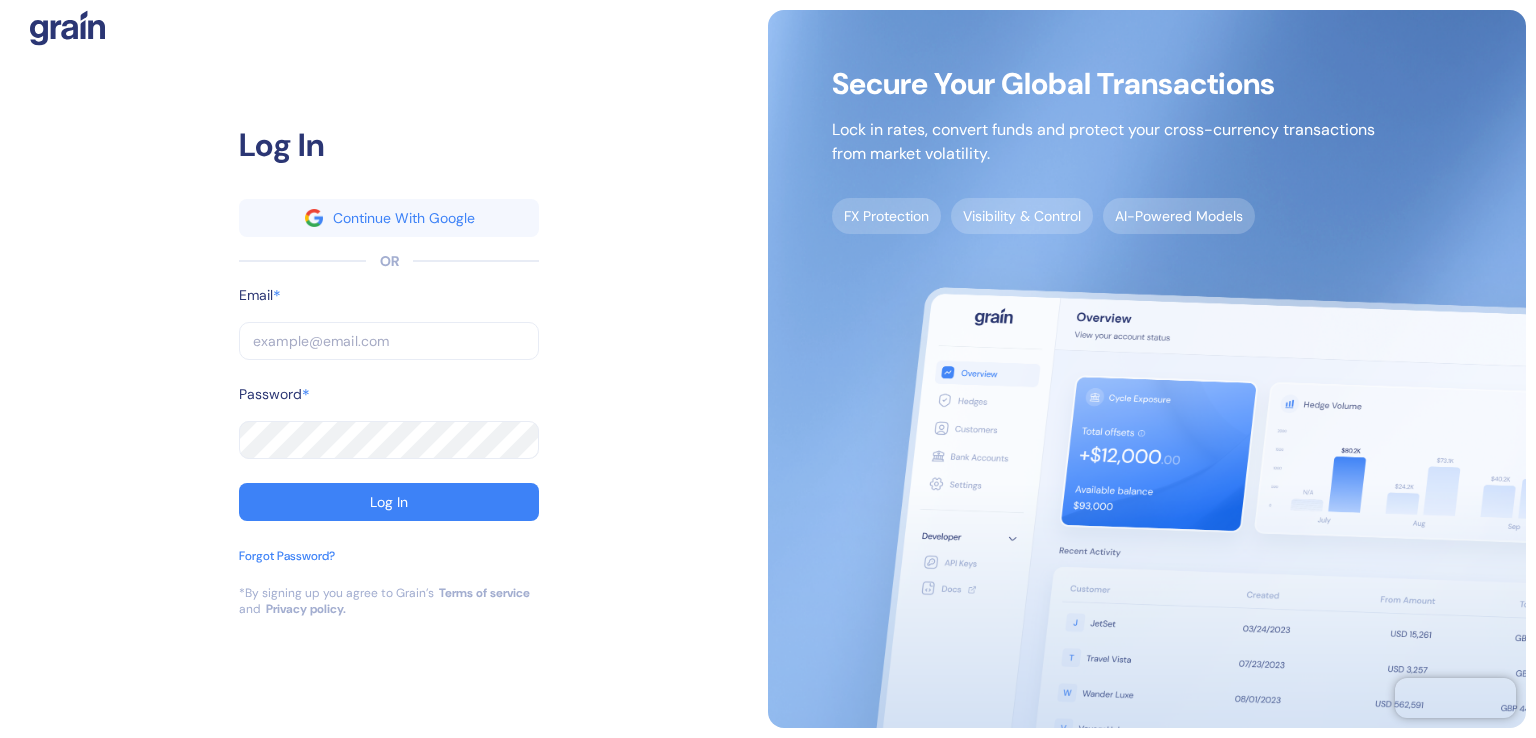 click at bounding box center (389, 341) 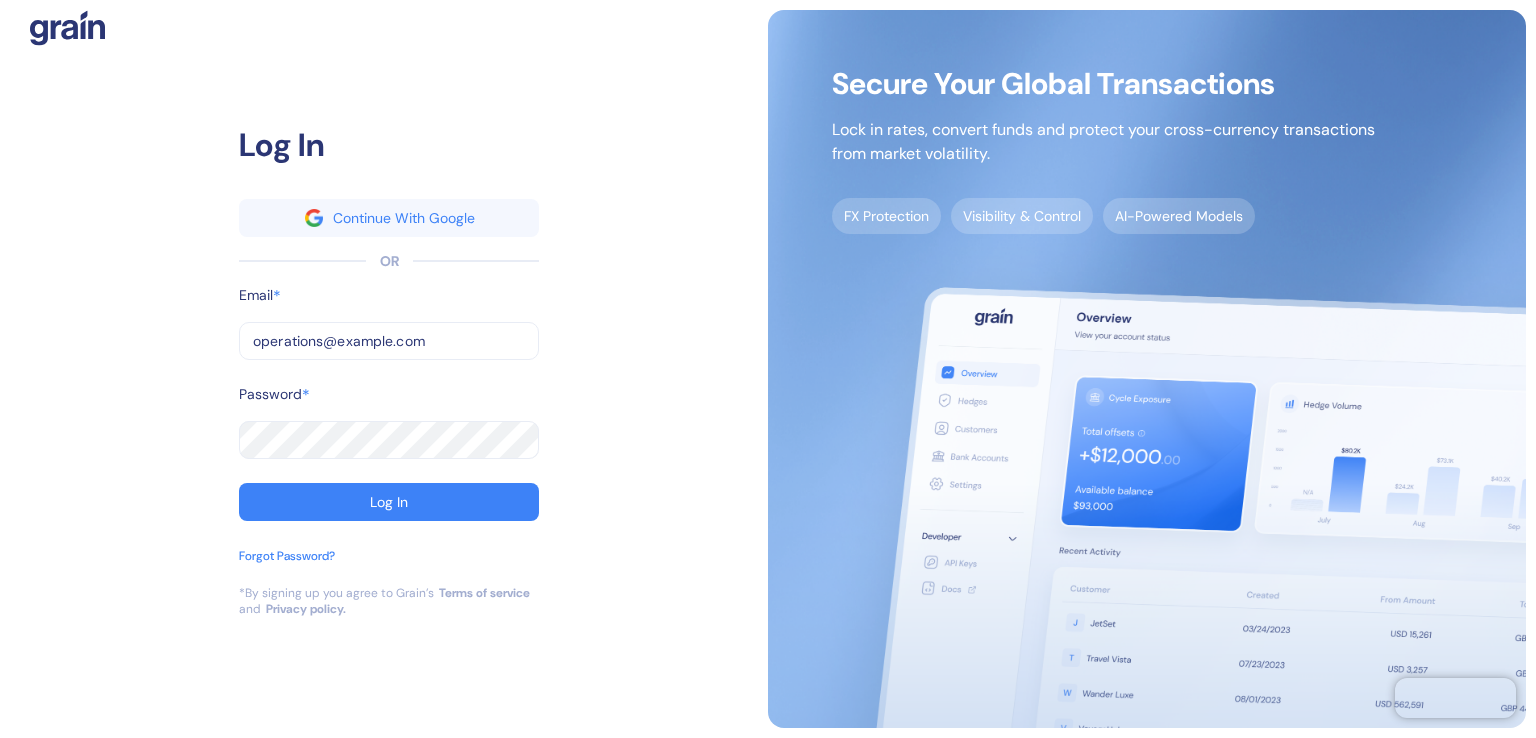 type on "operations@example.com" 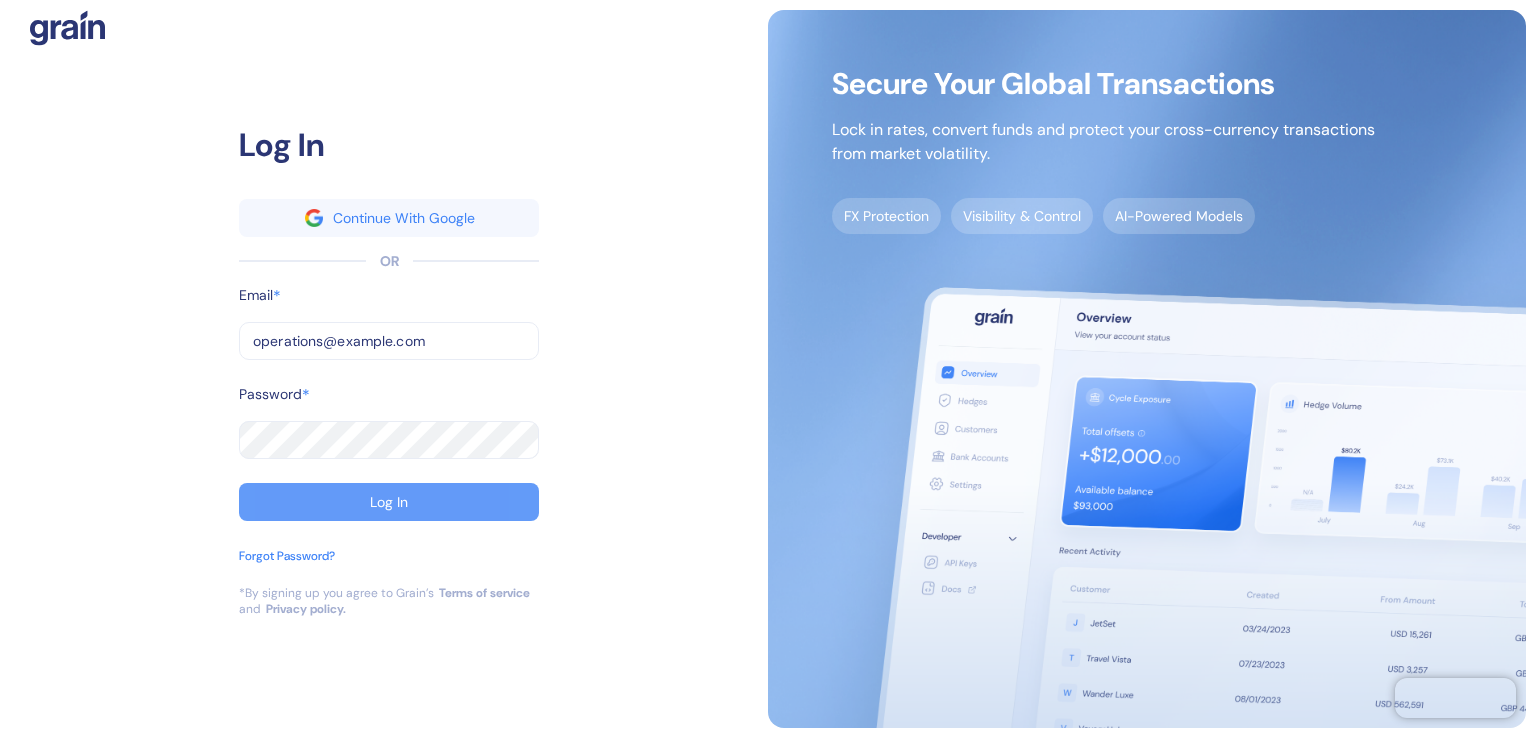 click on "Log In" at bounding box center [389, 502] 